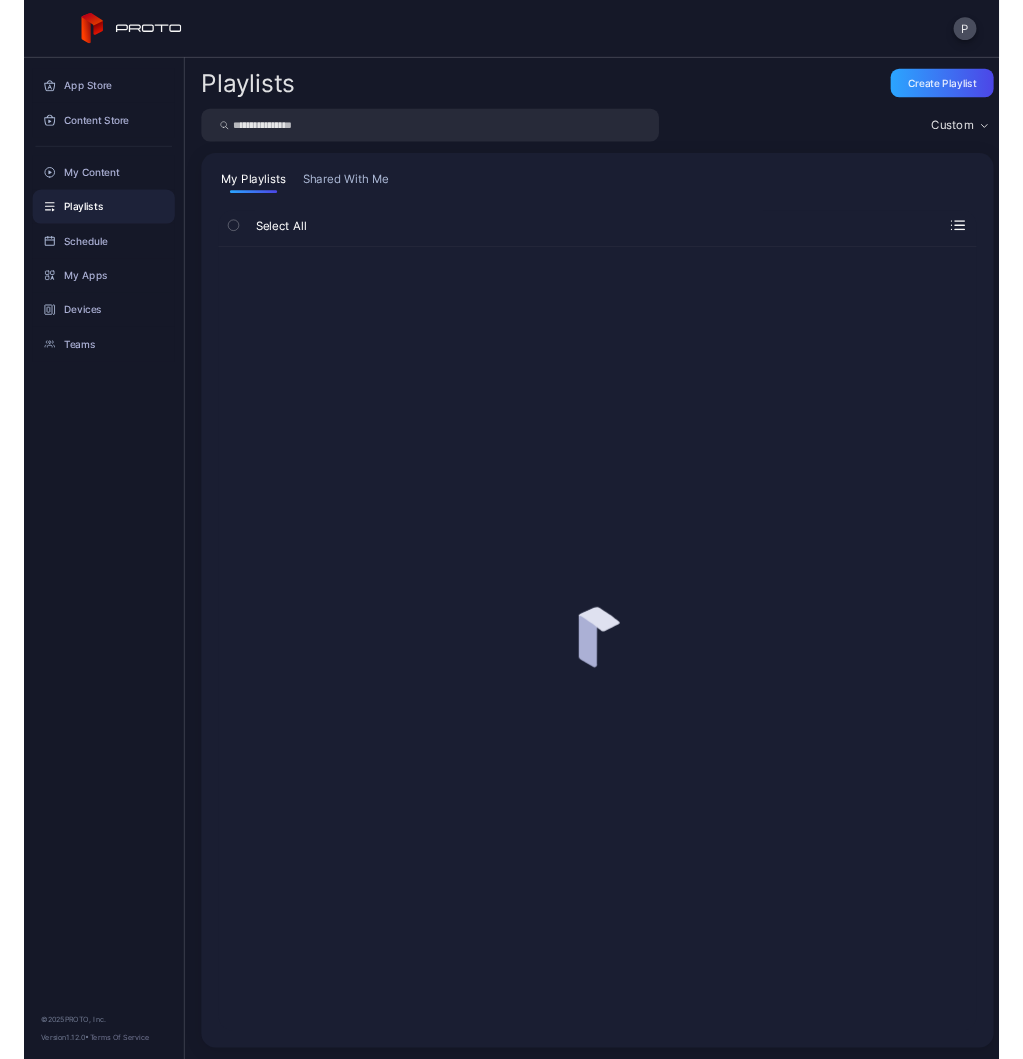 scroll, scrollTop: 0, scrollLeft: 0, axis: both 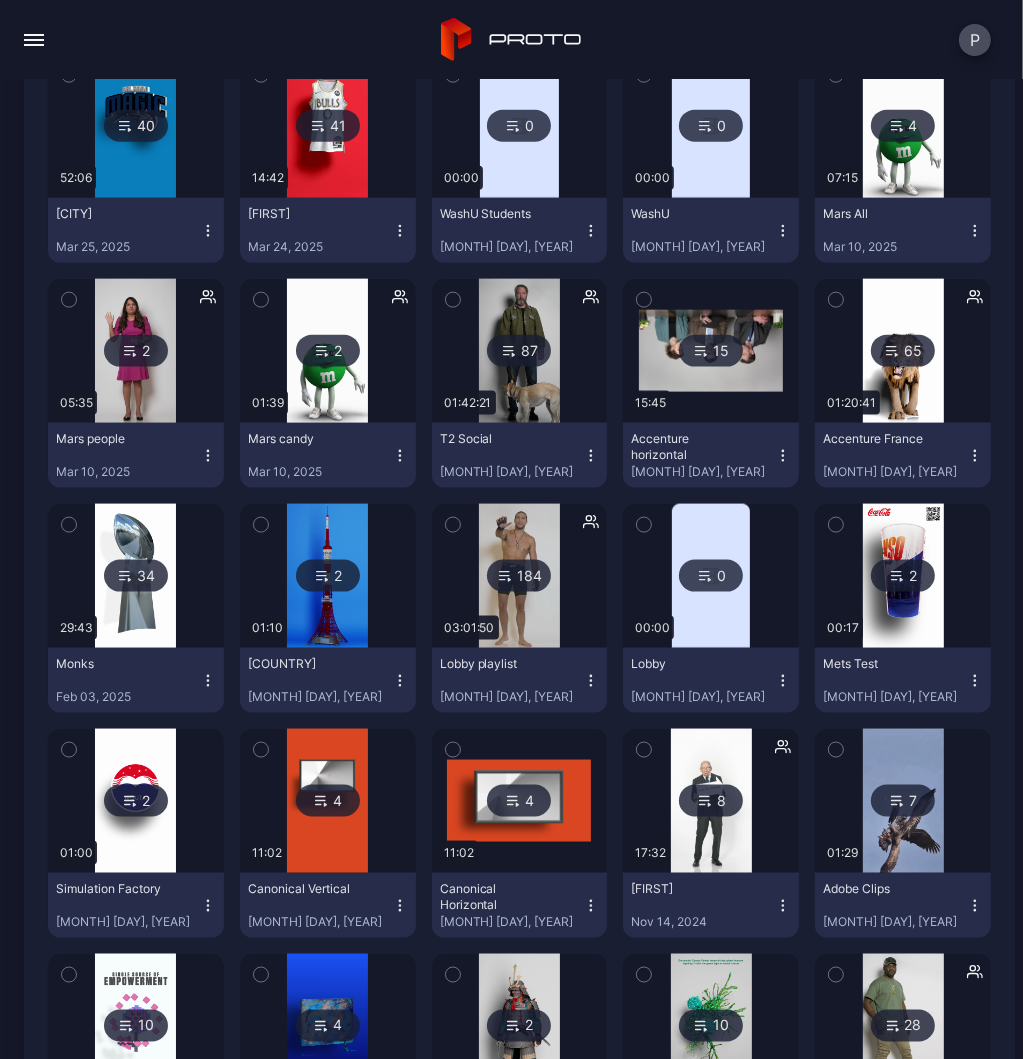 click at bounding box center [34, 40] 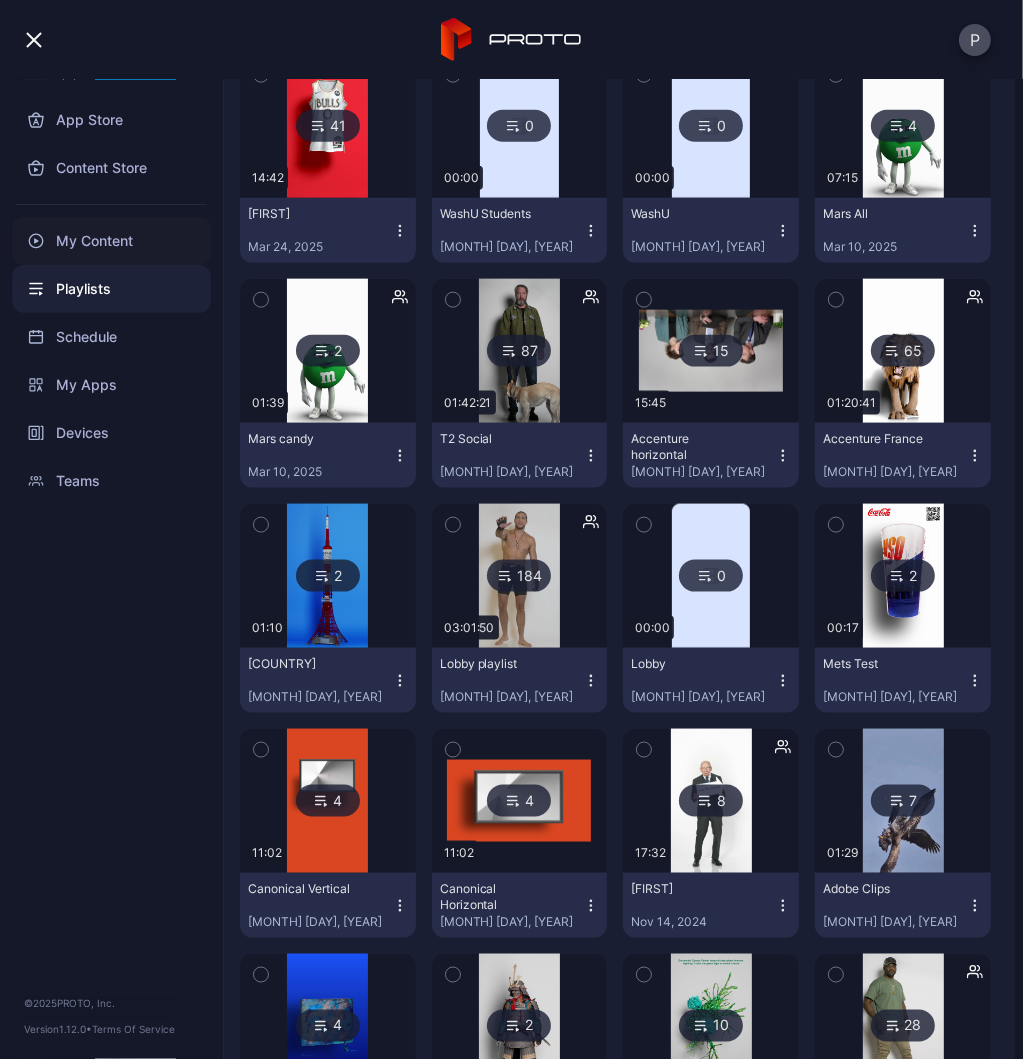 click on "My Content" at bounding box center [111, 241] 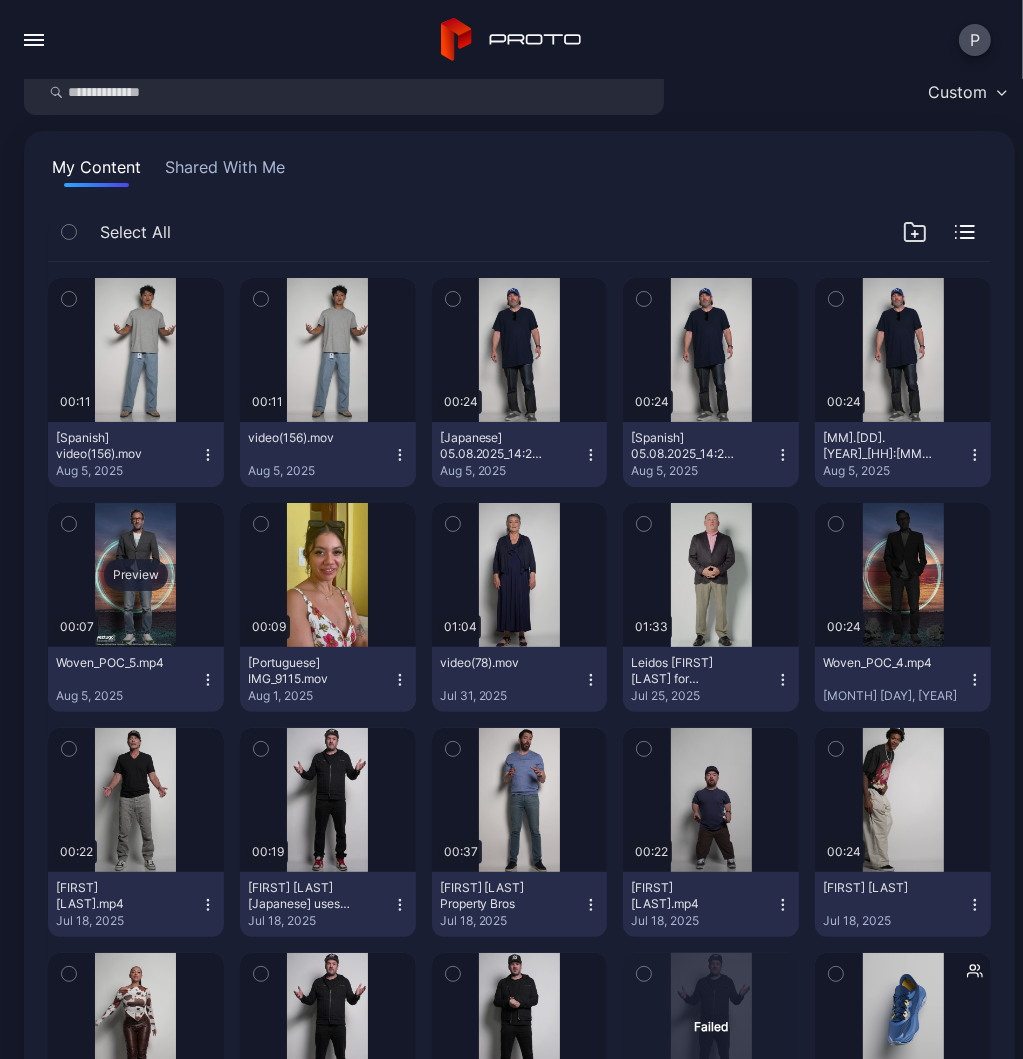 scroll, scrollTop: 100, scrollLeft: 0, axis: vertical 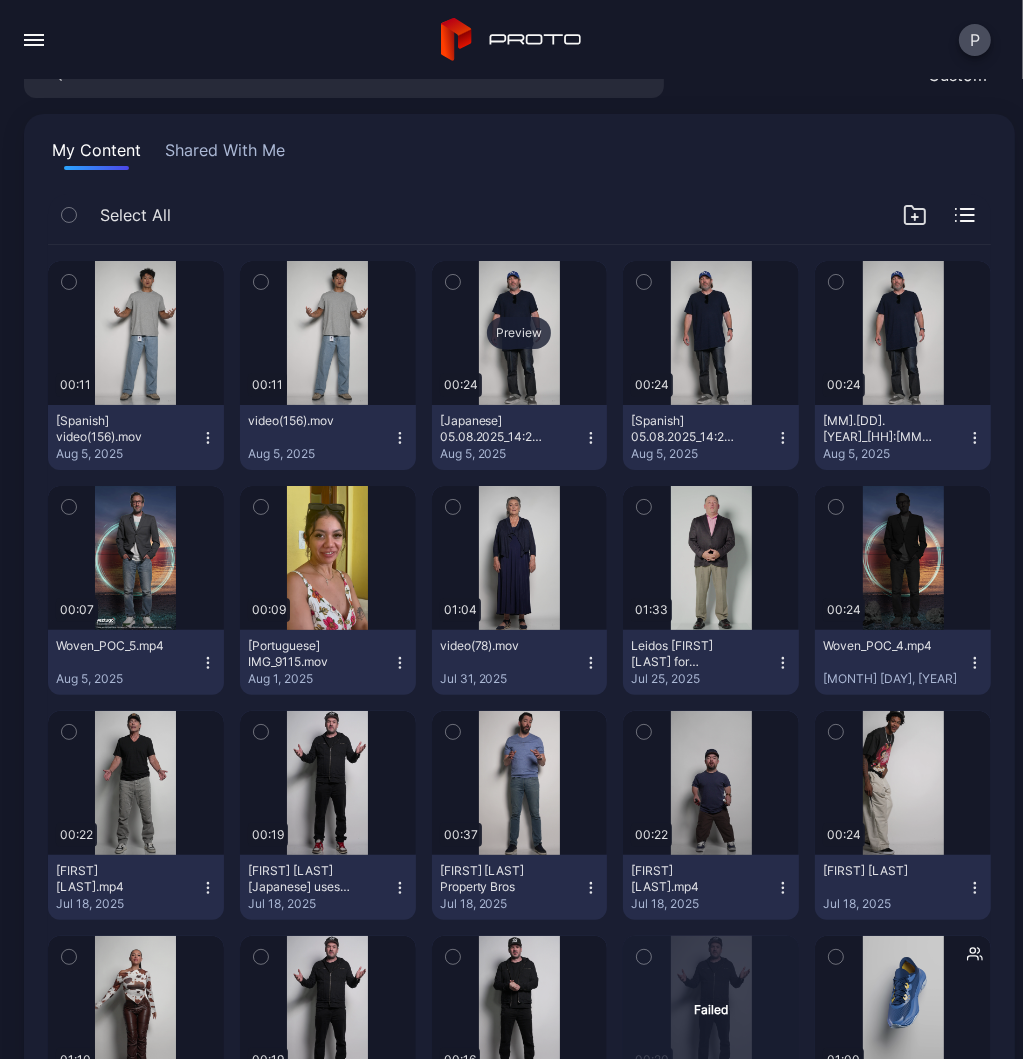 click on "Preview" at bounding box center (519, 333) 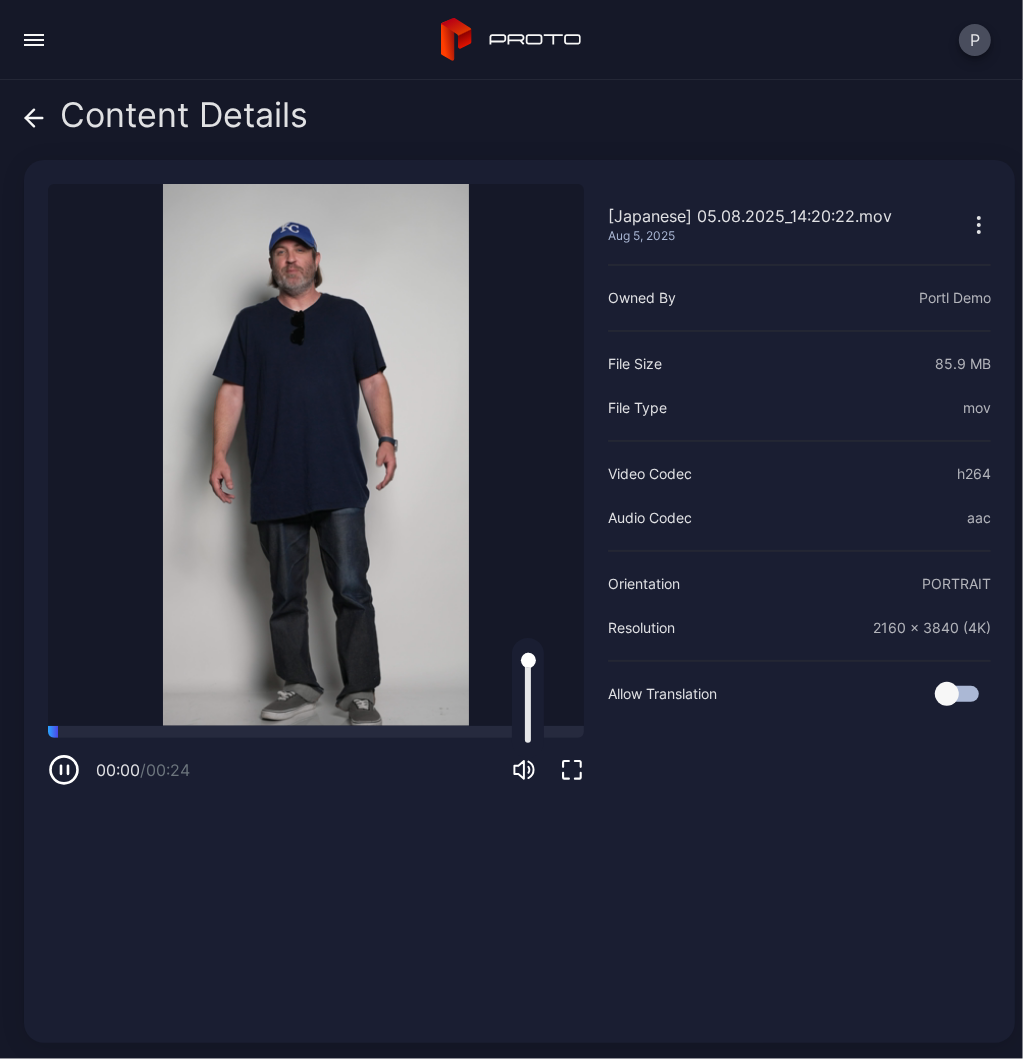 click 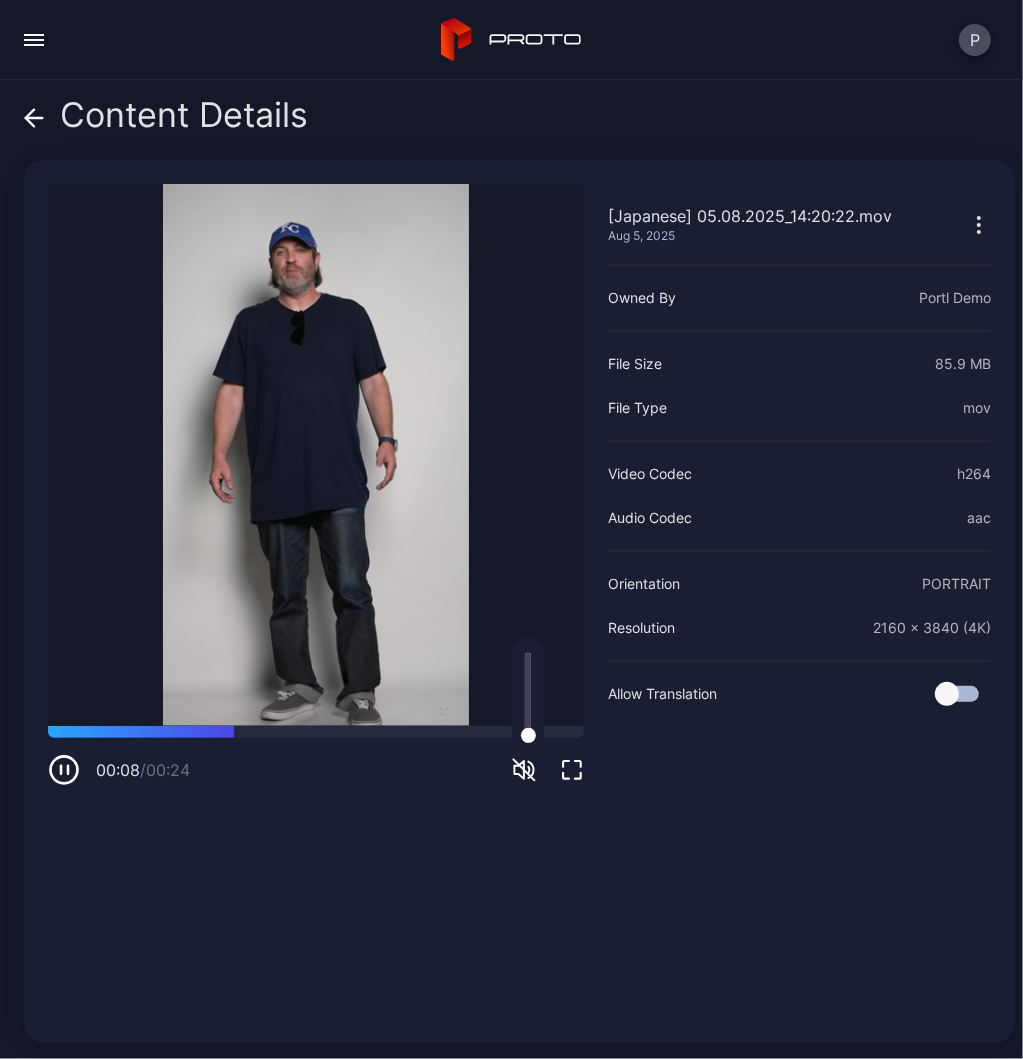 click at bounding box center [34, 115] 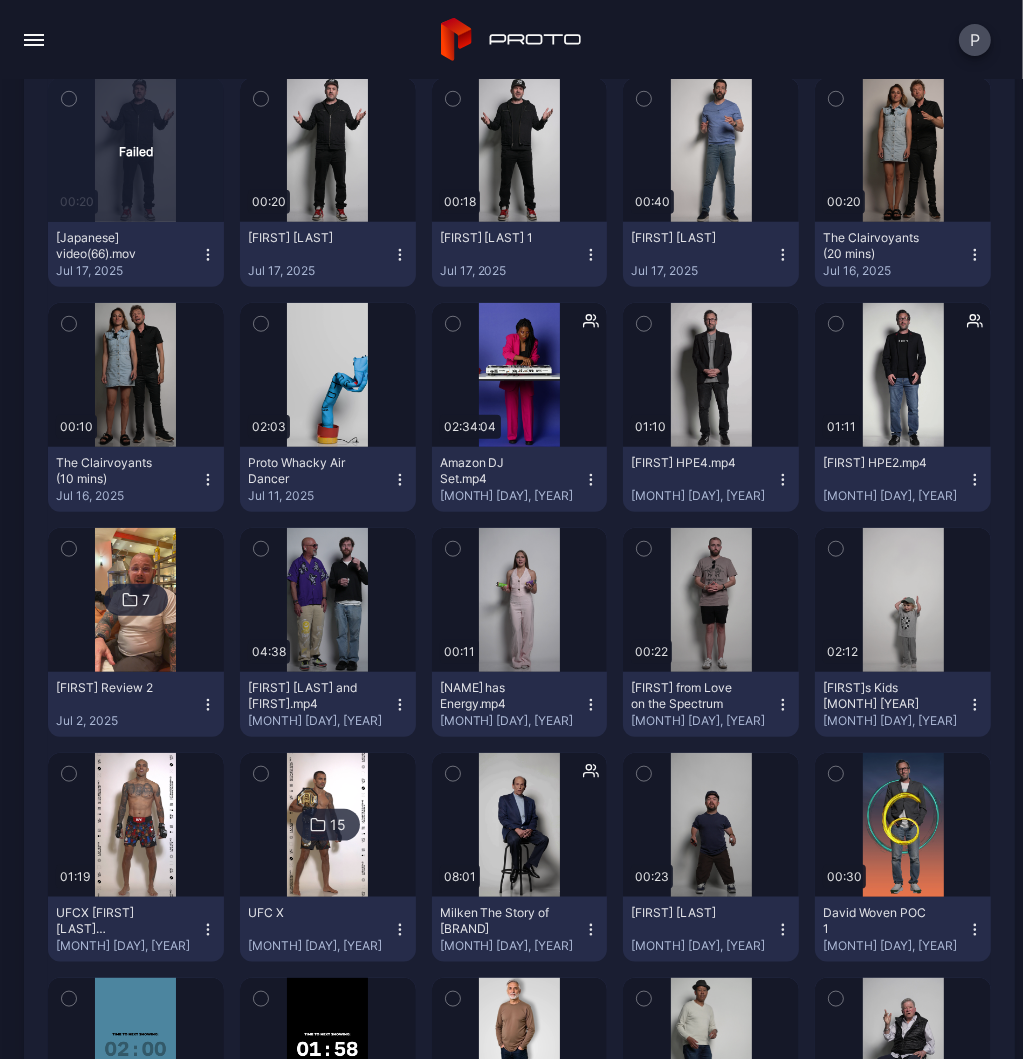 scroll, scrollTop: 1200, scrollLeft: 0, axis: vertical 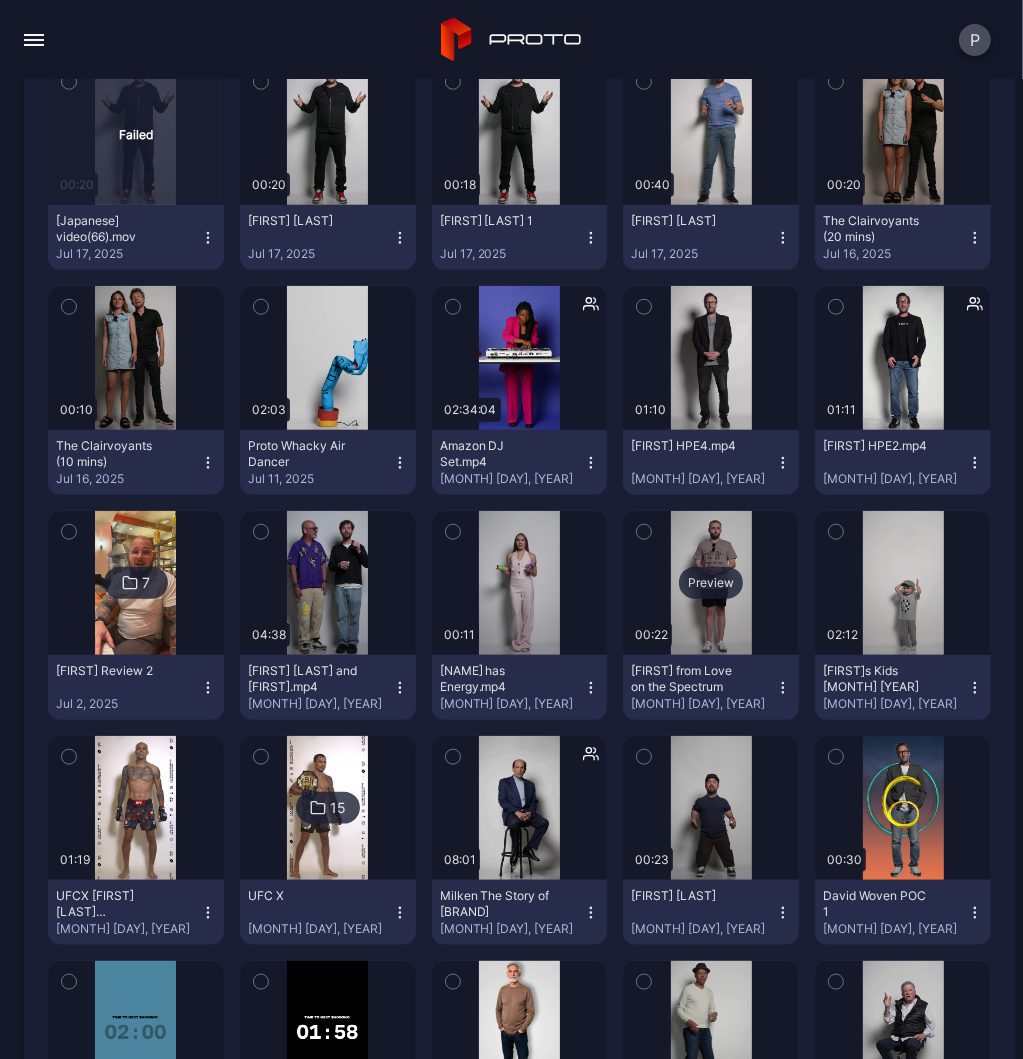 click on "Preview" at bounding box center [711, 583] 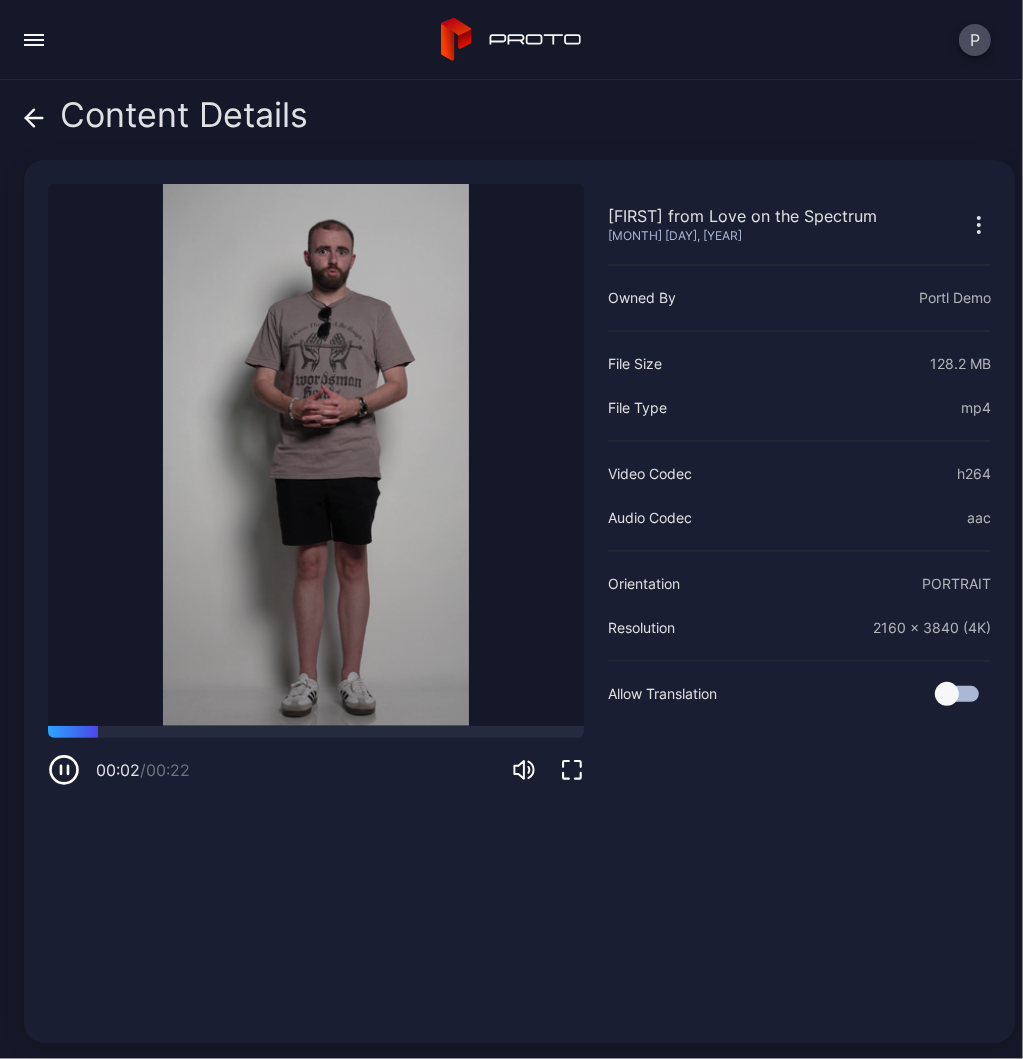 click on "00:02  /  00:22" at bounding box center (316, 770) 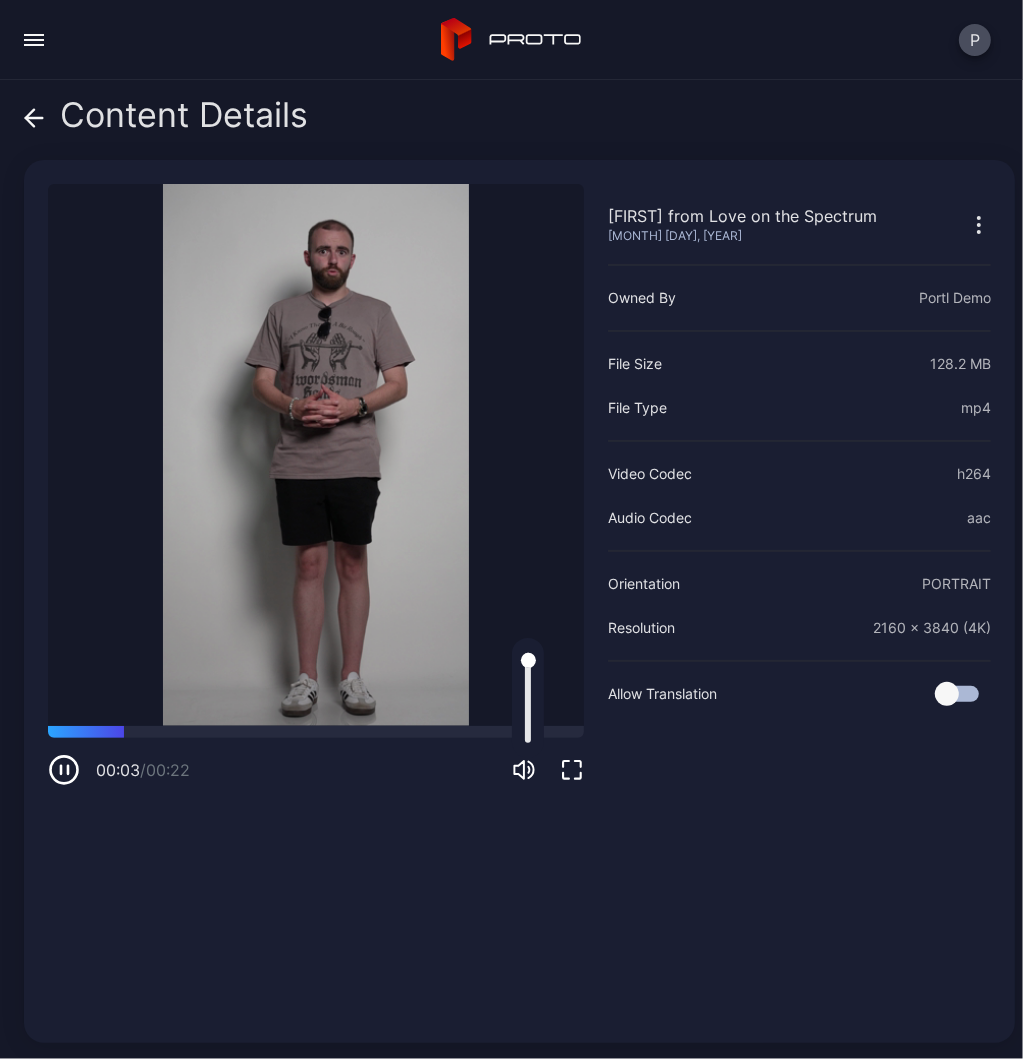 click 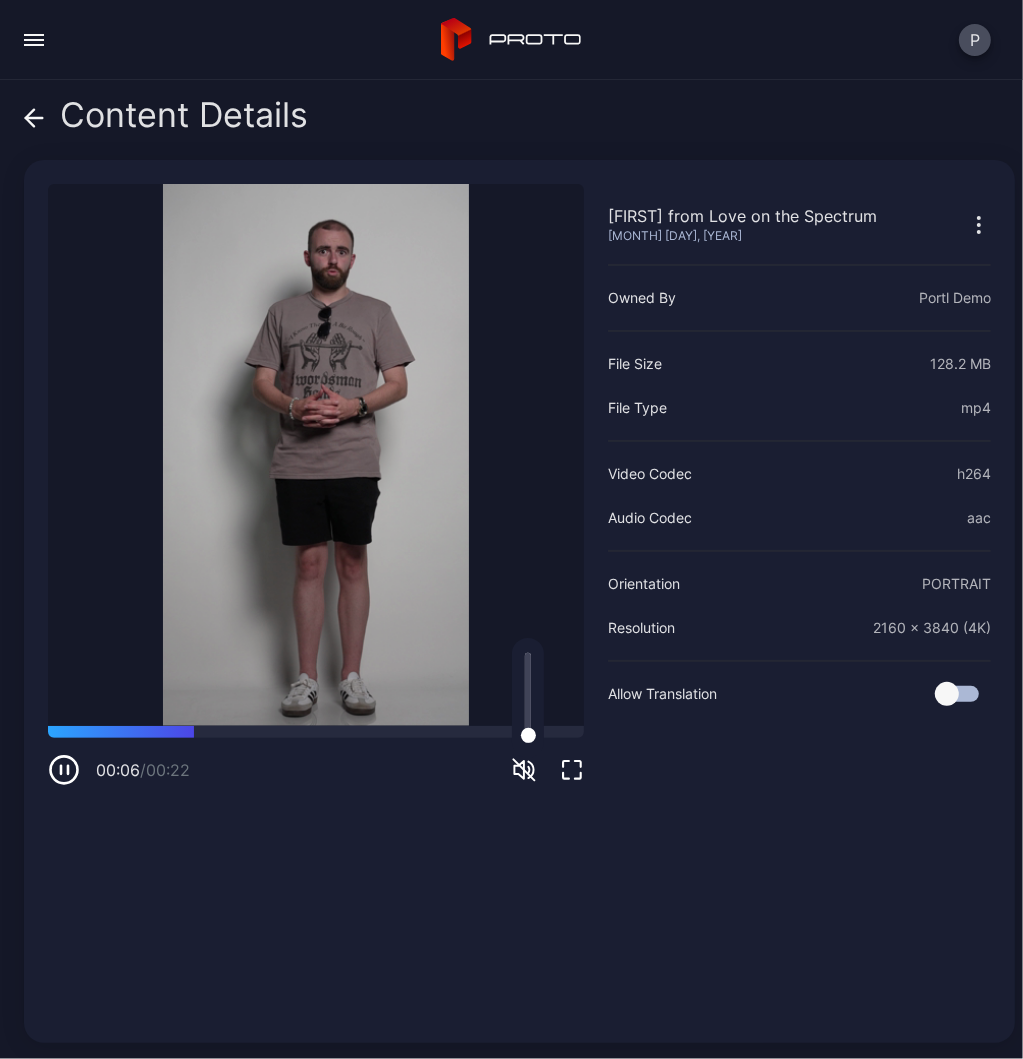 click 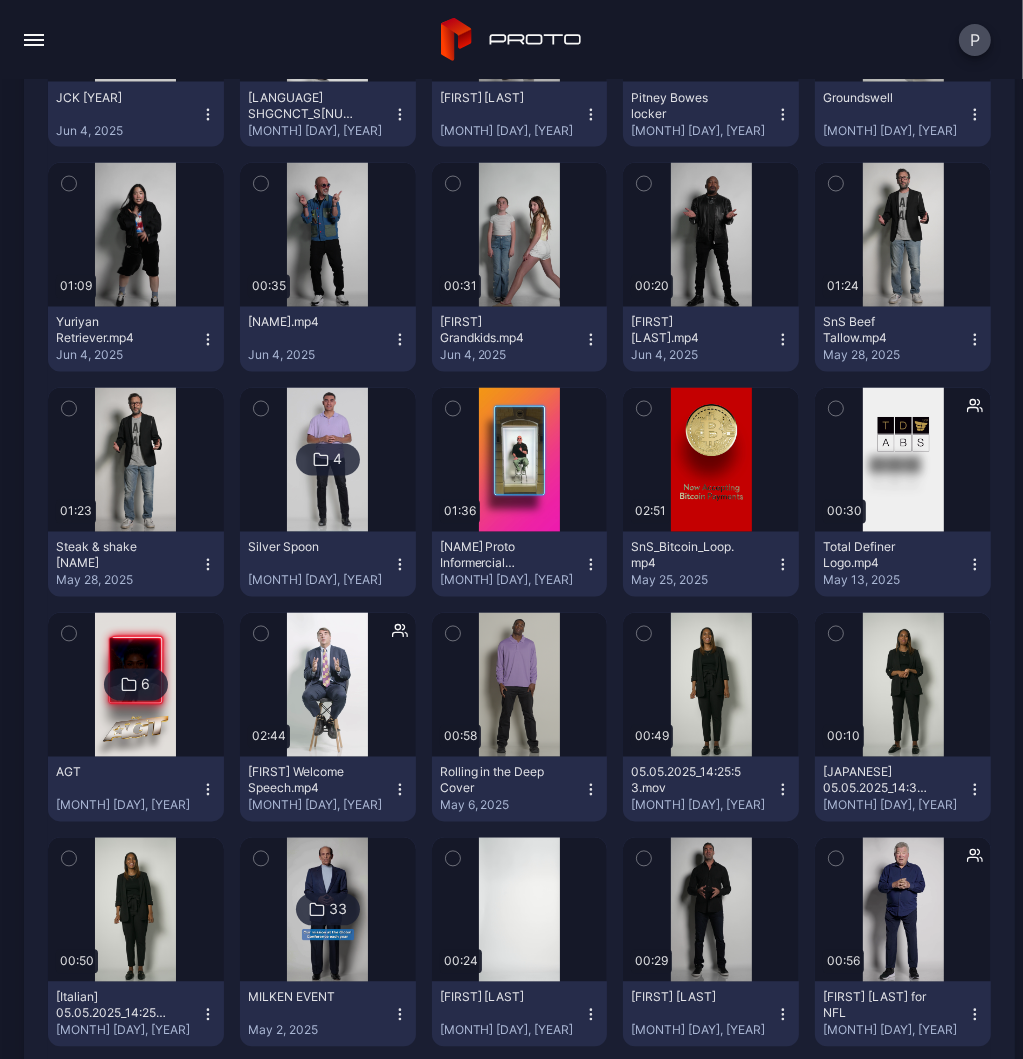 scroll, scrollTop: 2500, scrollLeft: 0, axis: vertical 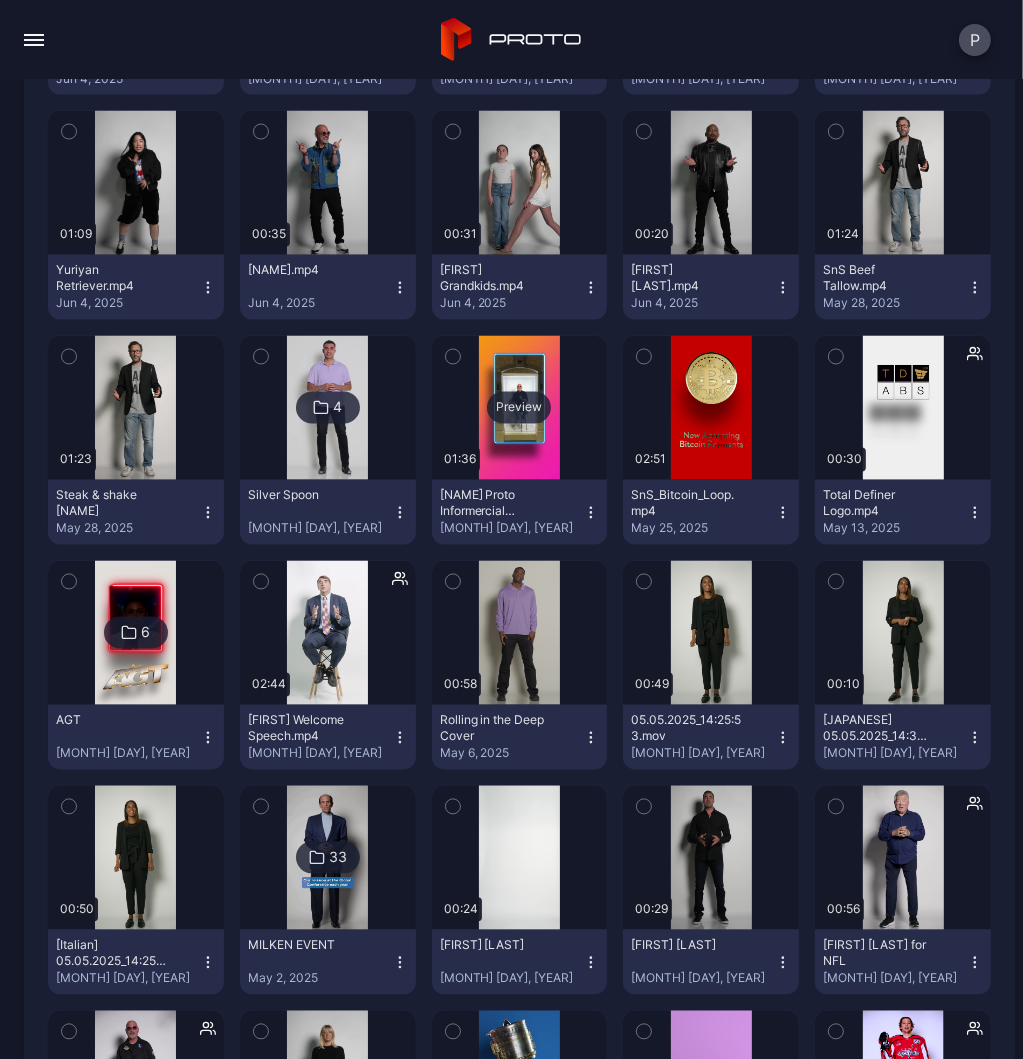 click on "Preview" at bounding box center (519, 408) 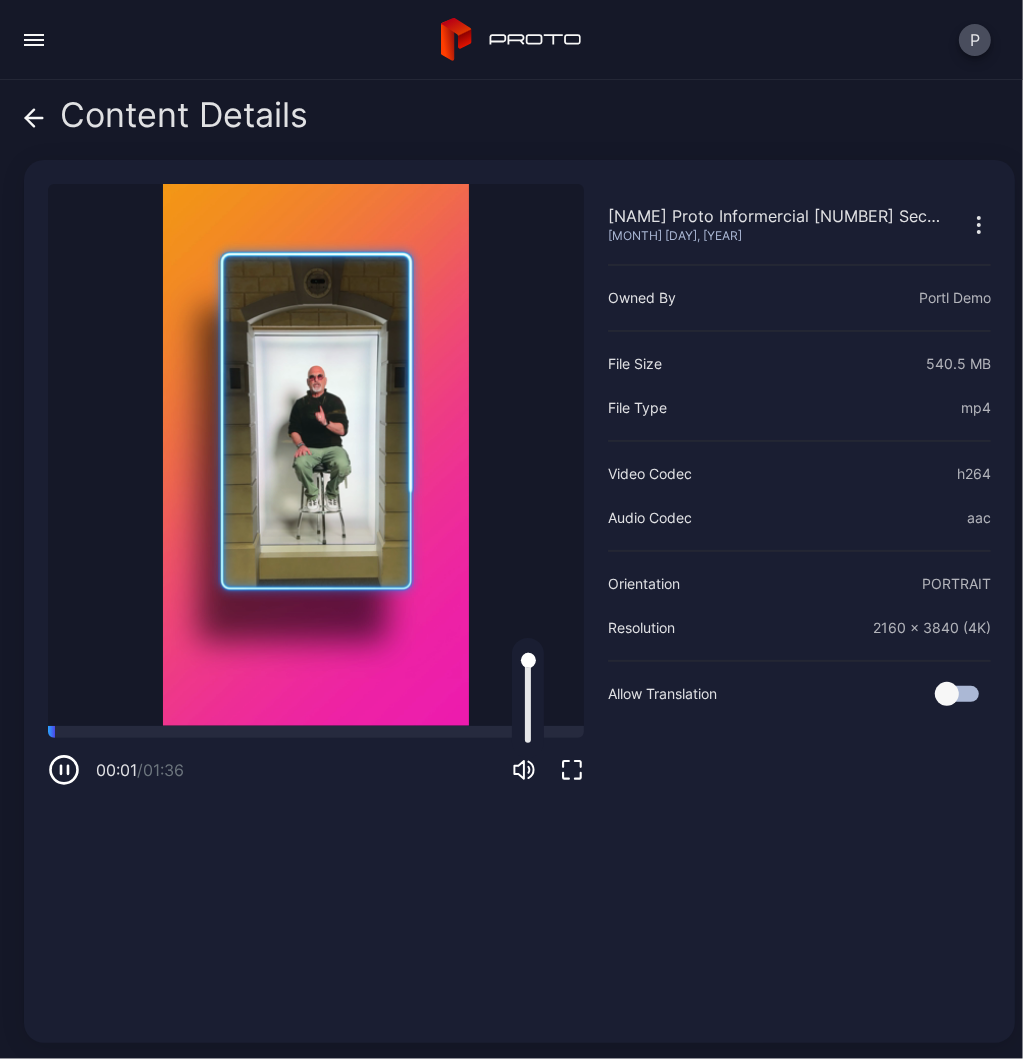 click 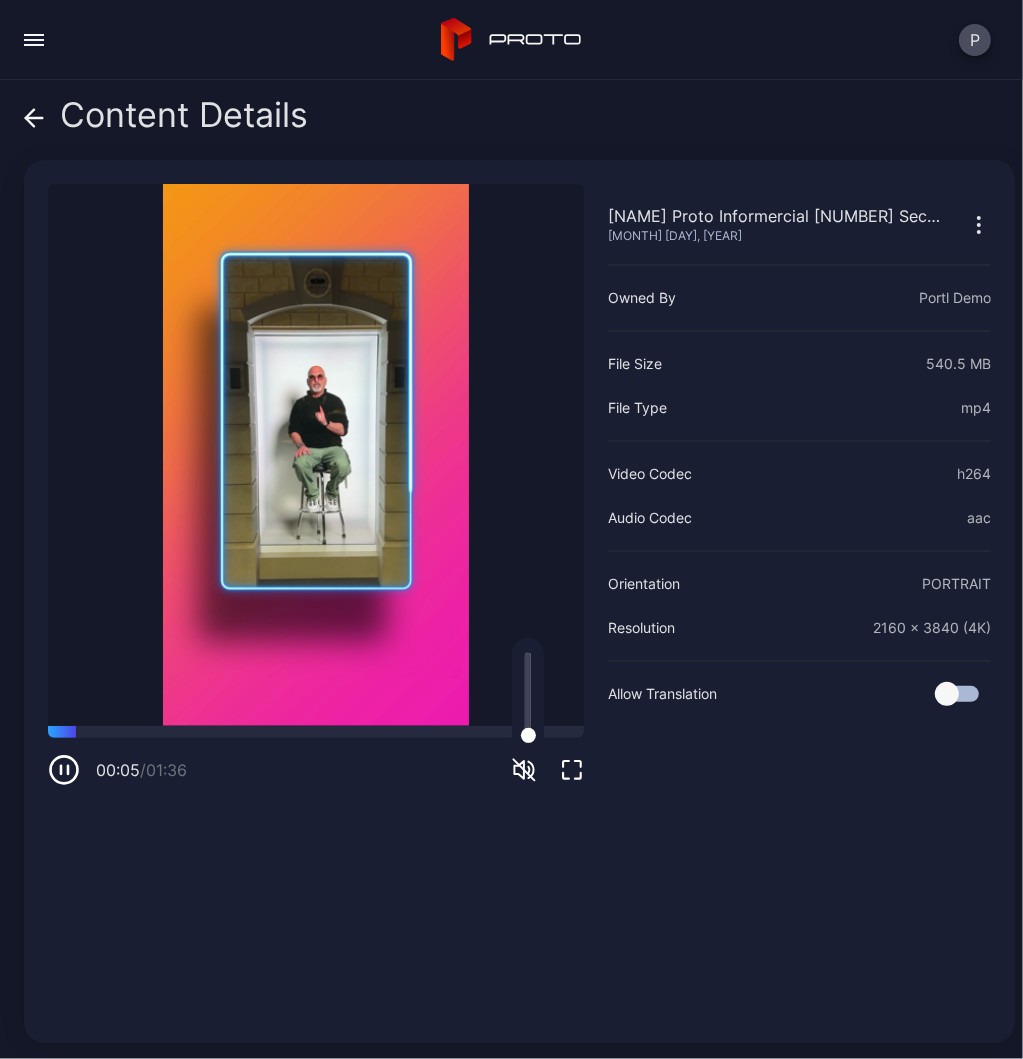click 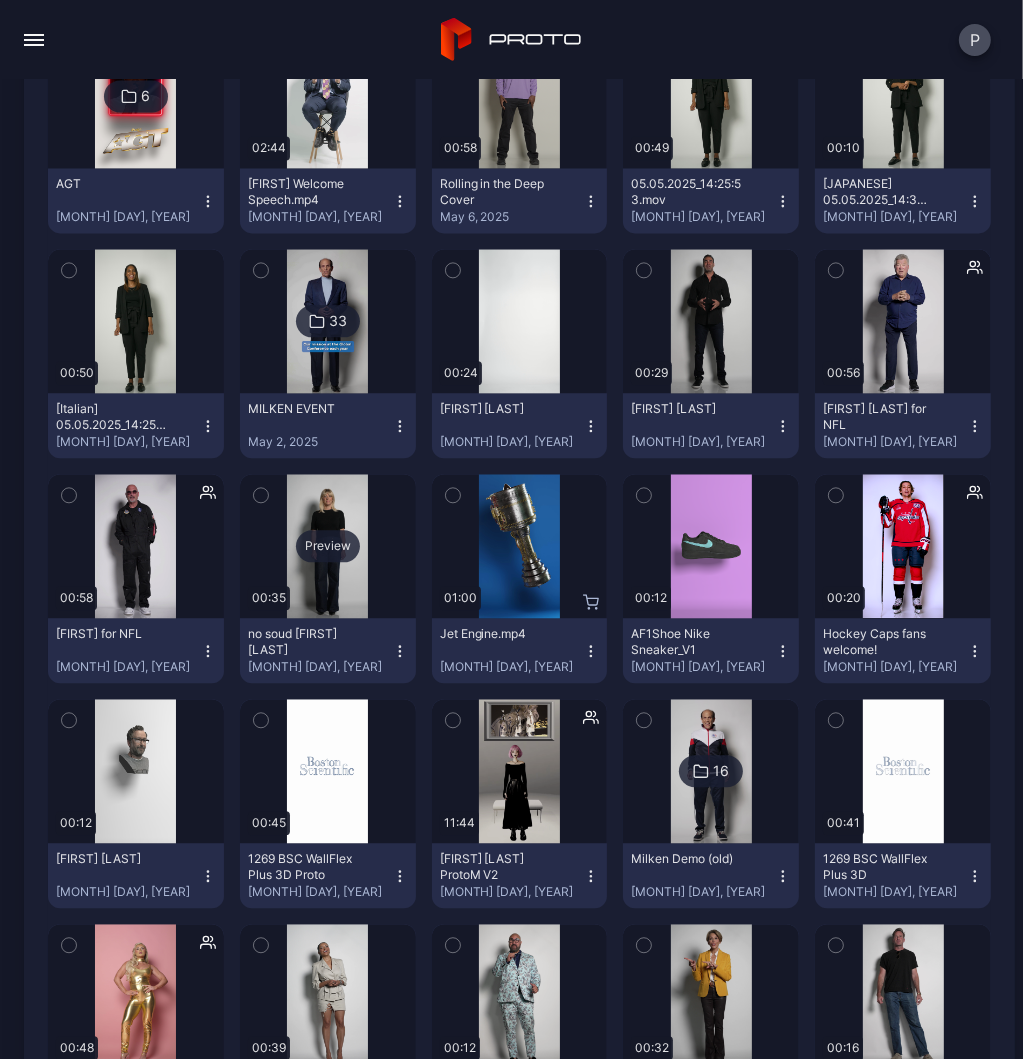 scroll, scrollTop: 3200, scrollLeft: 0, axis: vertical 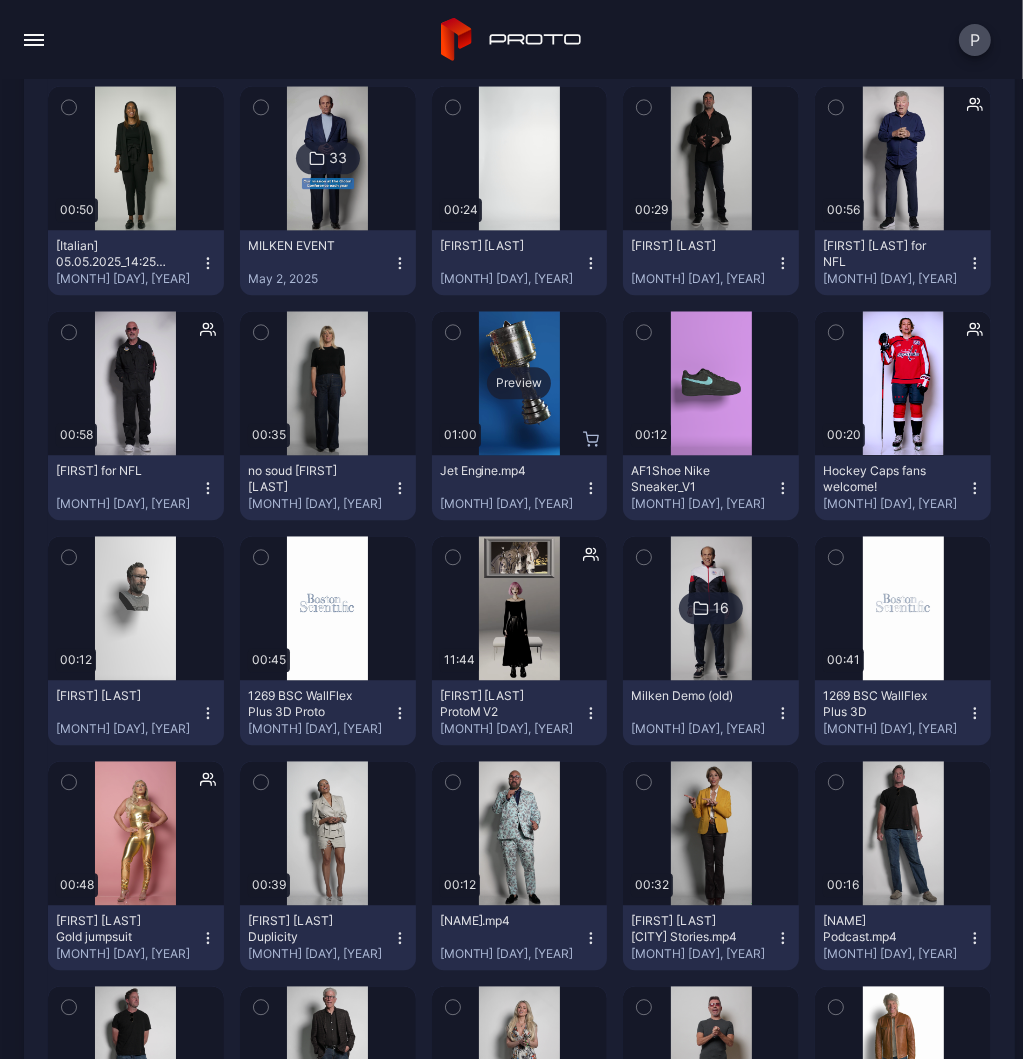 click on "Preview" at bounding box center [519, 383] 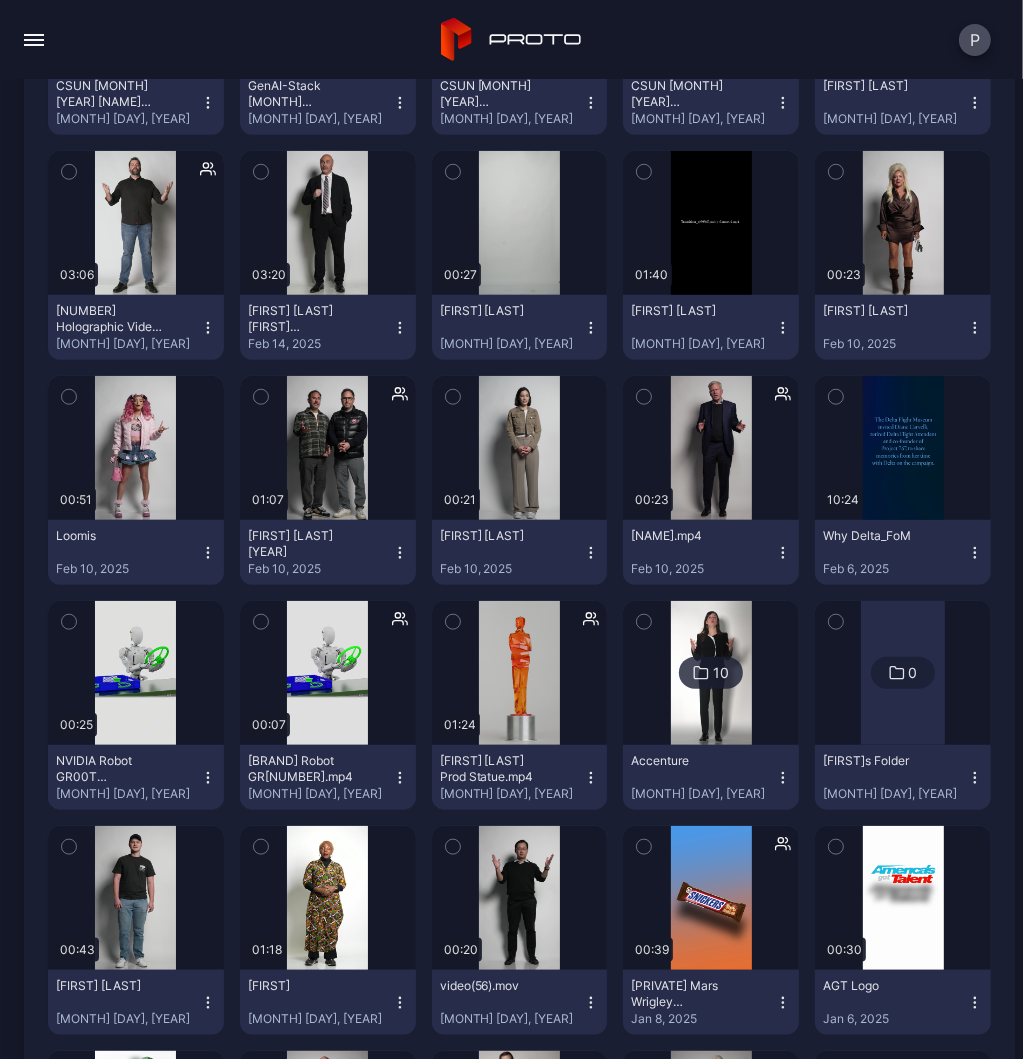 scroll, scrollTop: 6300, scrollLeft: 0, axis: vertical 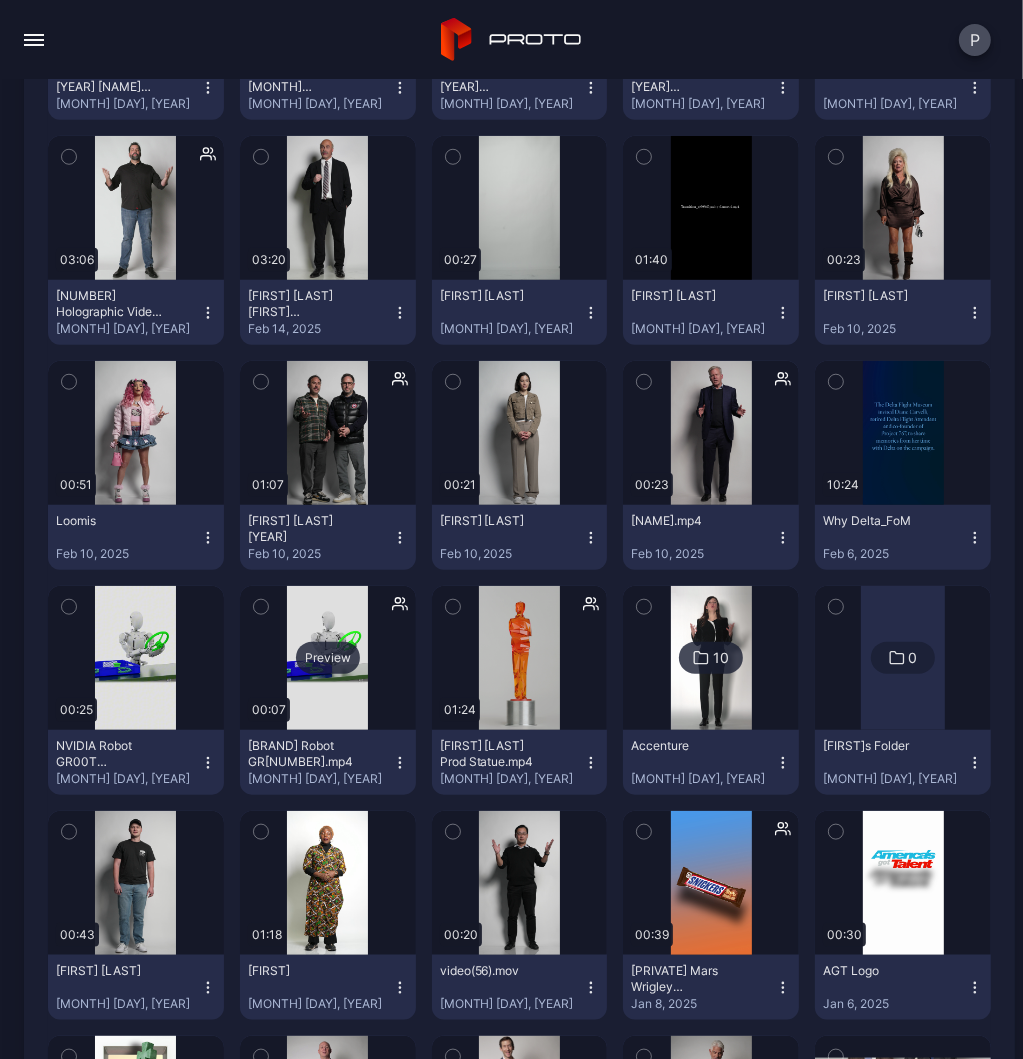 click on "Preview" at bounding box center [328, 658] 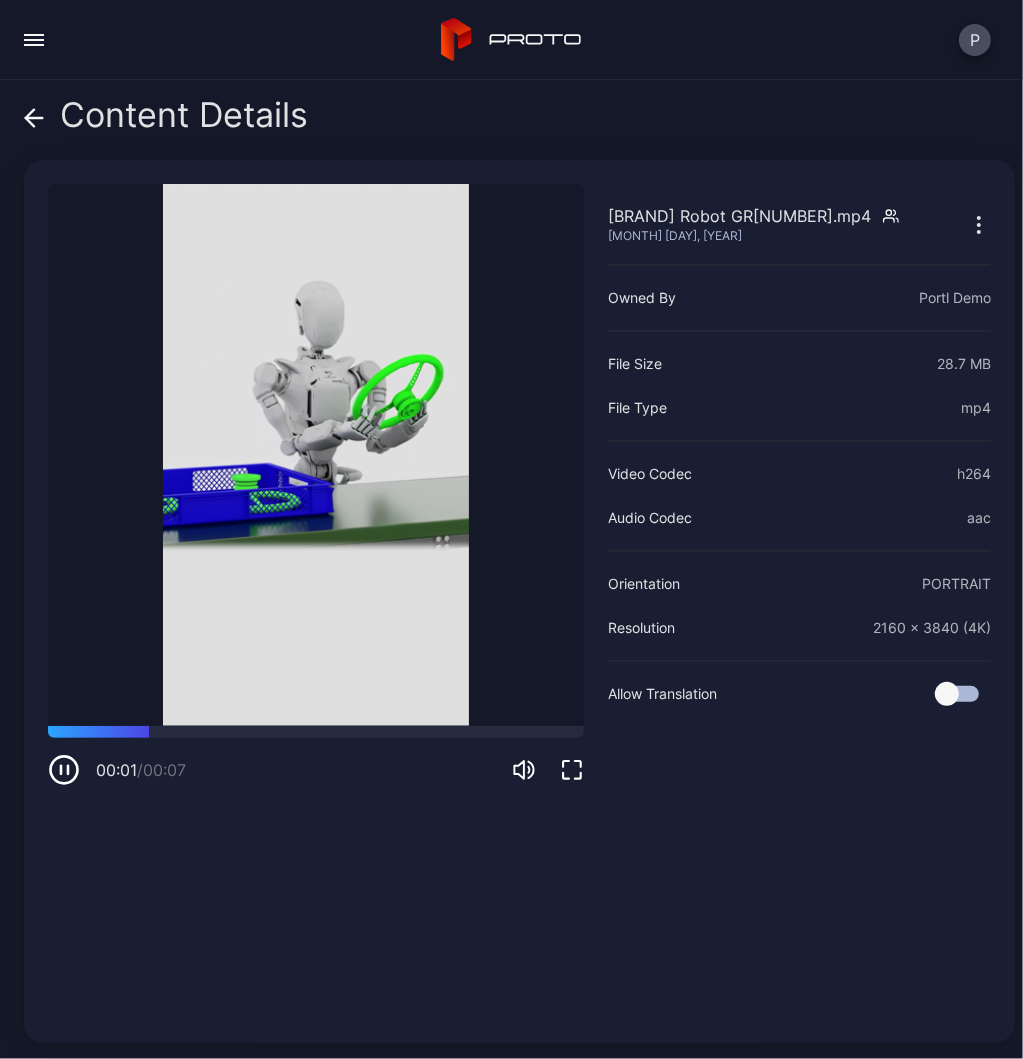 click on "Content Details" at bounding box center (166, 120) 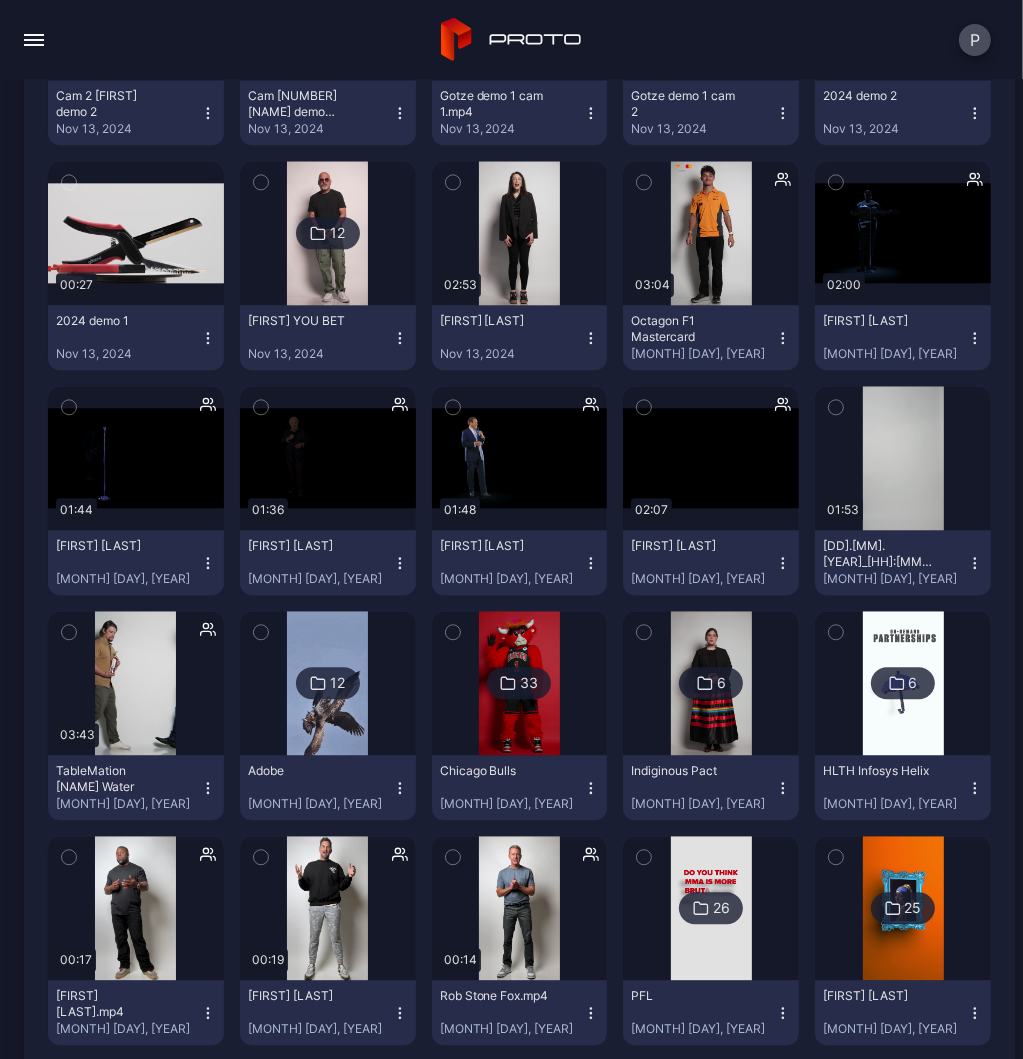 scroll, scrollTop: 8400, scrollLeft: 0, axis: vertical 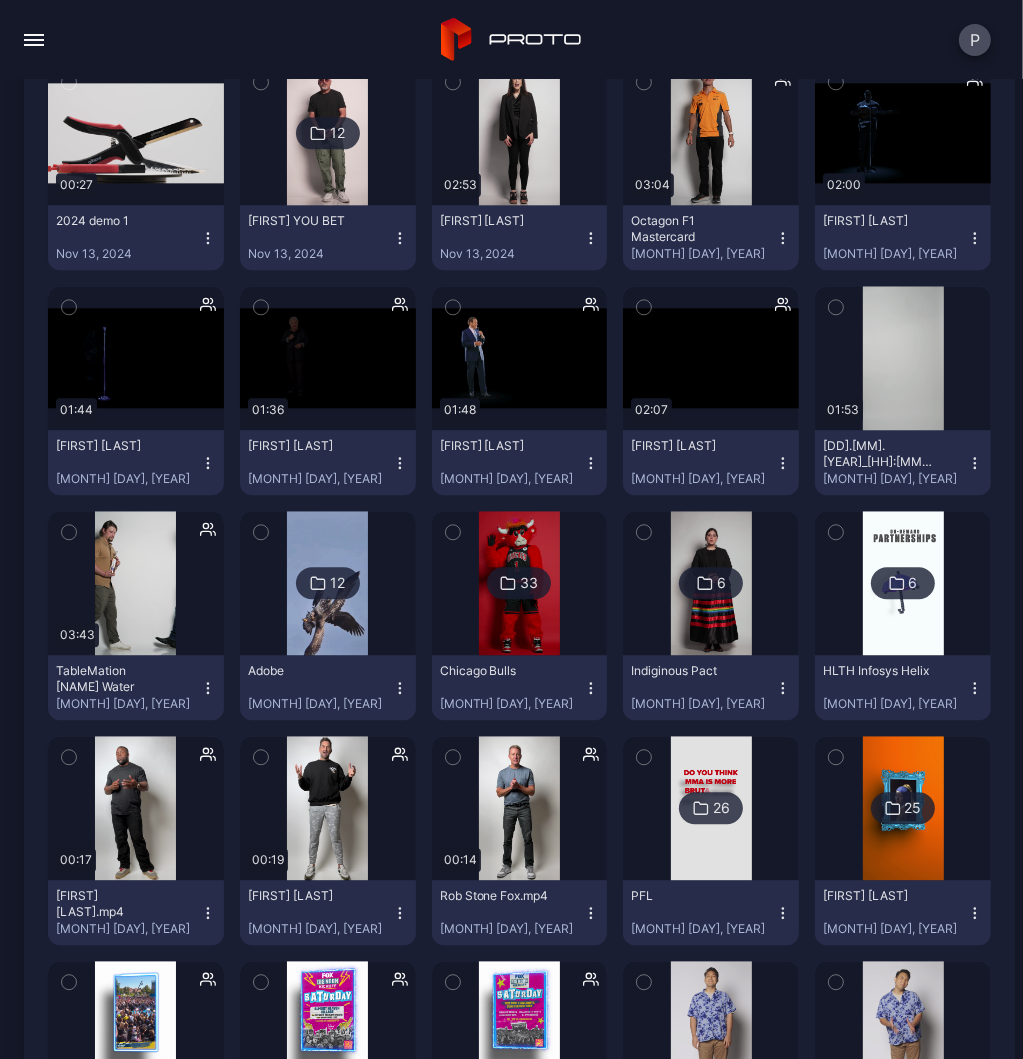 click on "33" at bounding box center (519, 583) 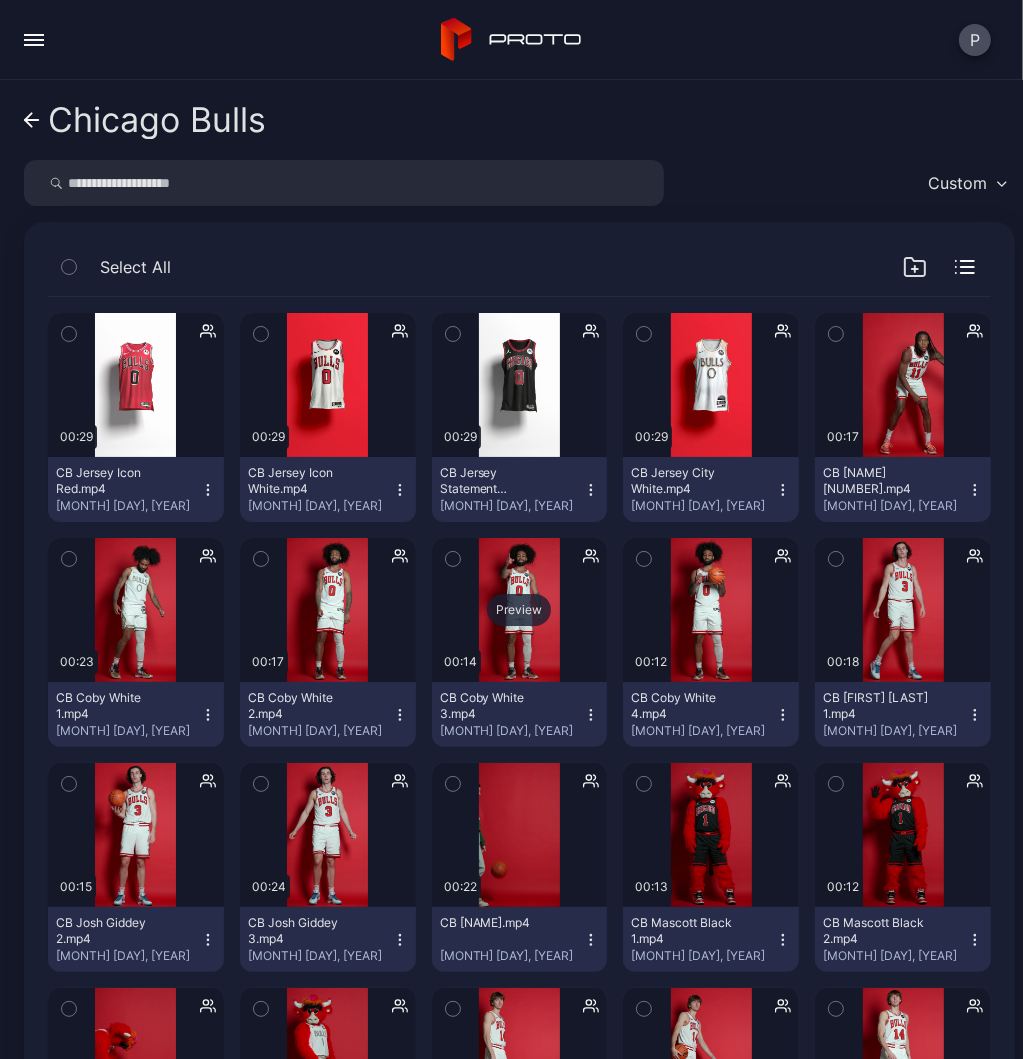 click on "Preview" at bounding box center [519, 610] 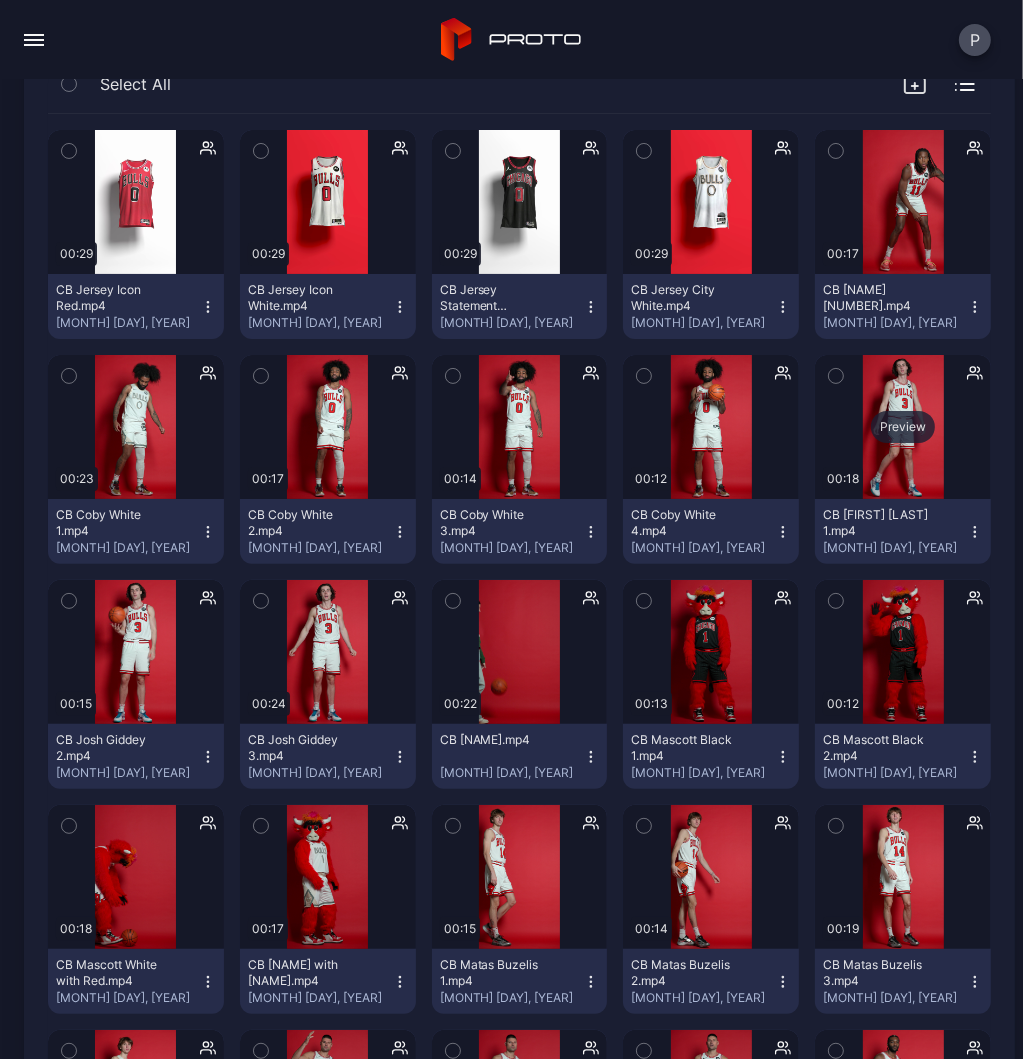 scroll, scrollTop: 200, scrollLeft: 0, axis: vertical 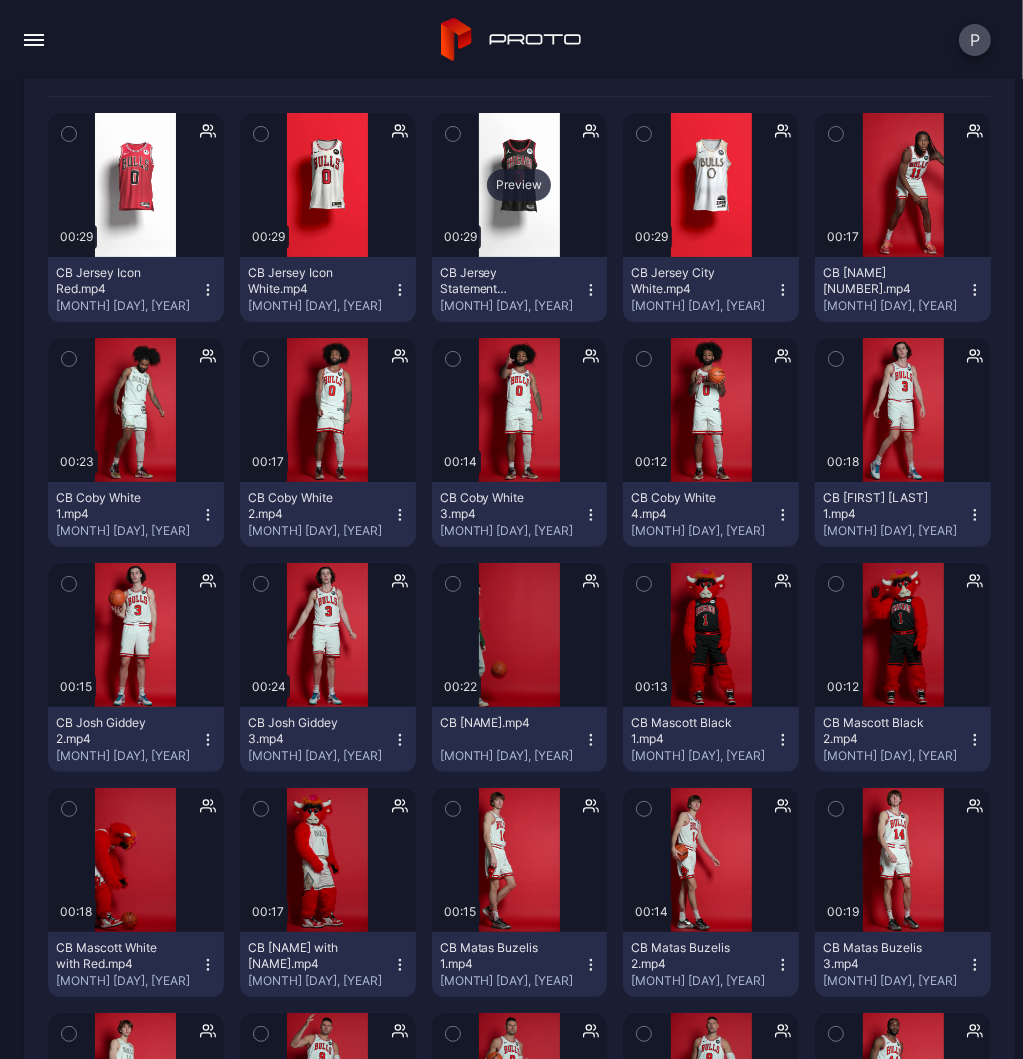 click on "Preview" at bounding box center [519, 185] 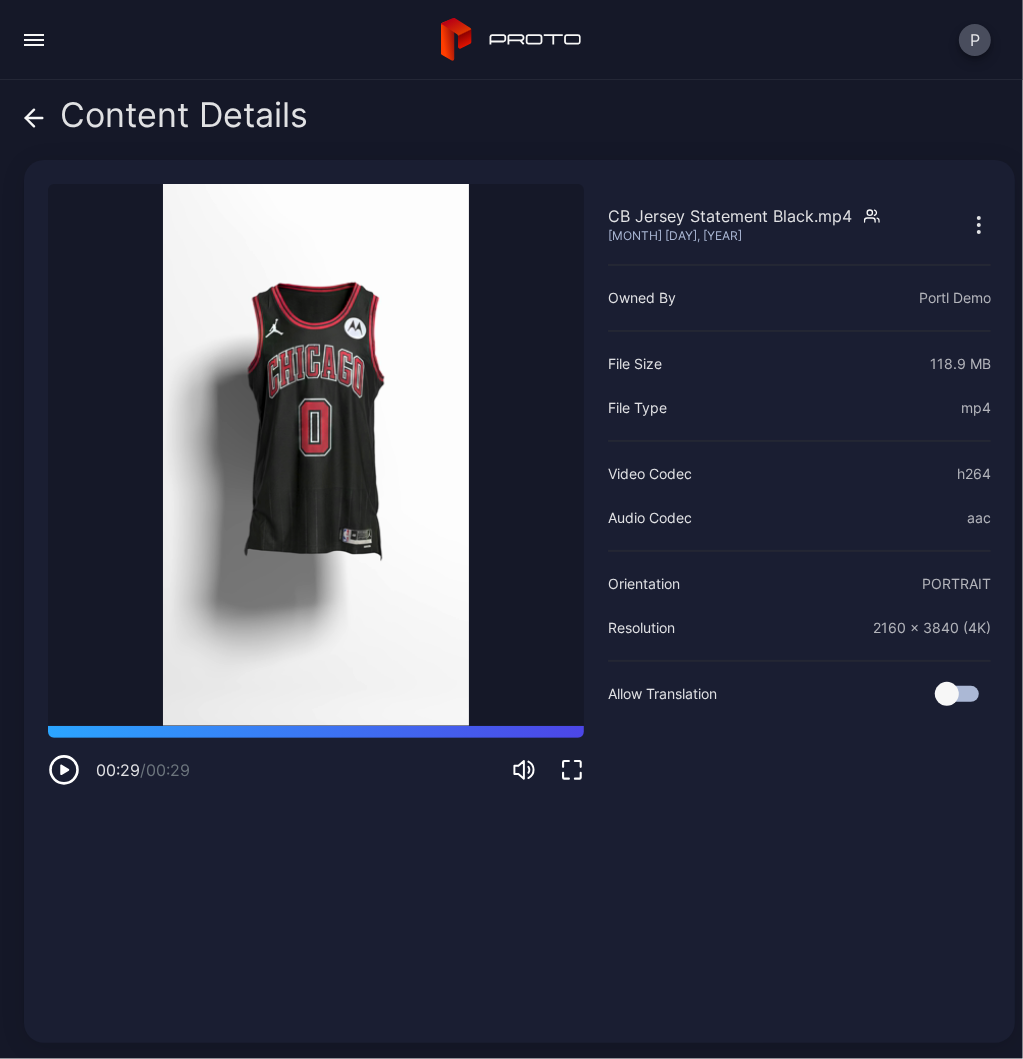 click on "Content Details" at bounding box center (166, 120) 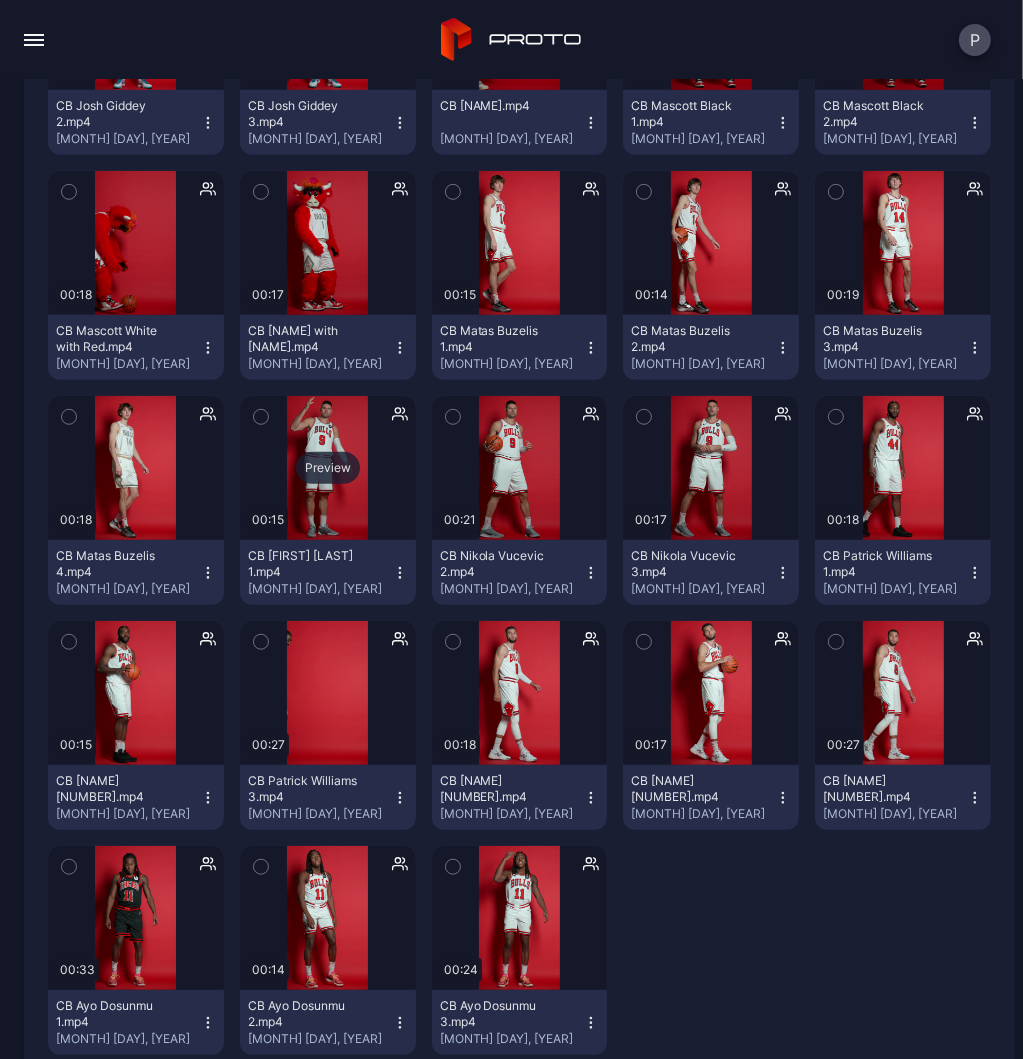 scroll, scrollTop: 868, scrollLeft: 0, axis: vertical 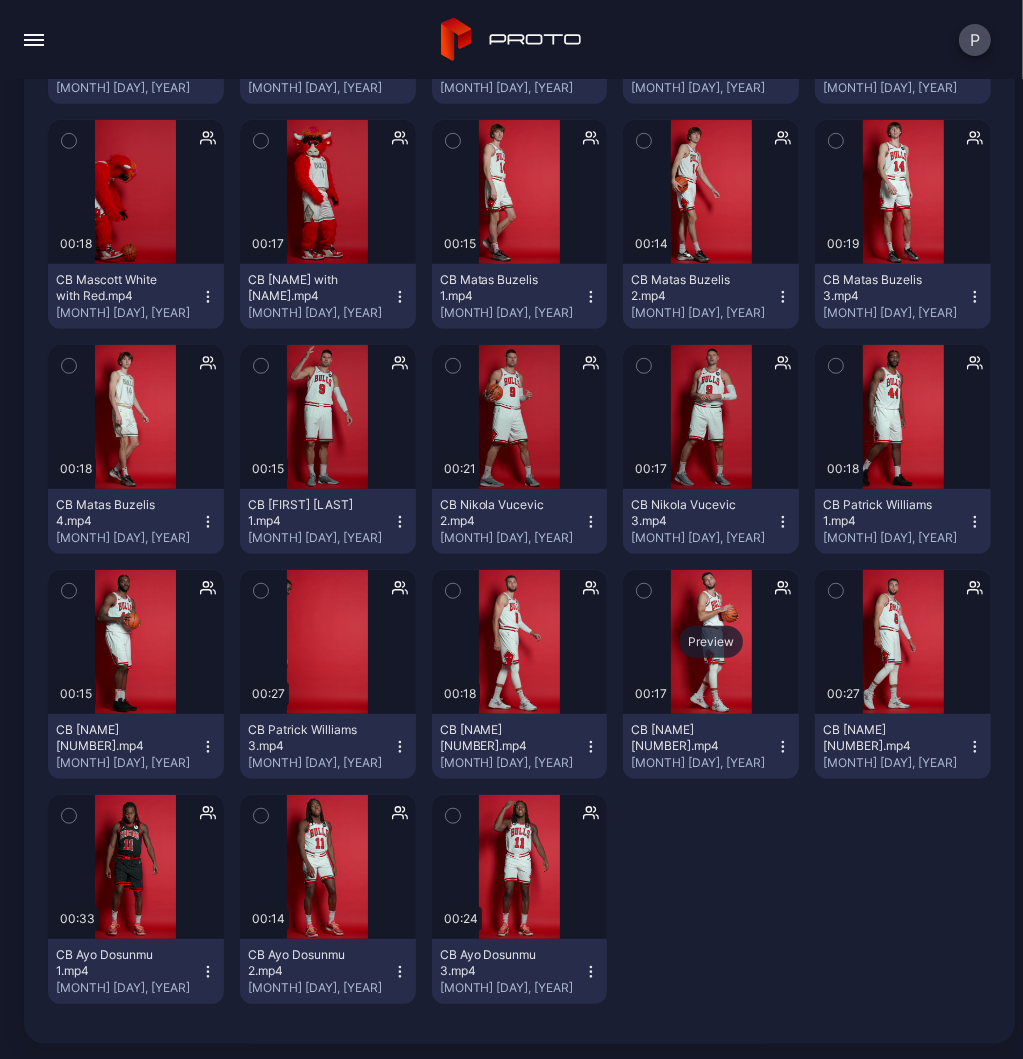 click on "Preview" at bounding box center (711, 642) 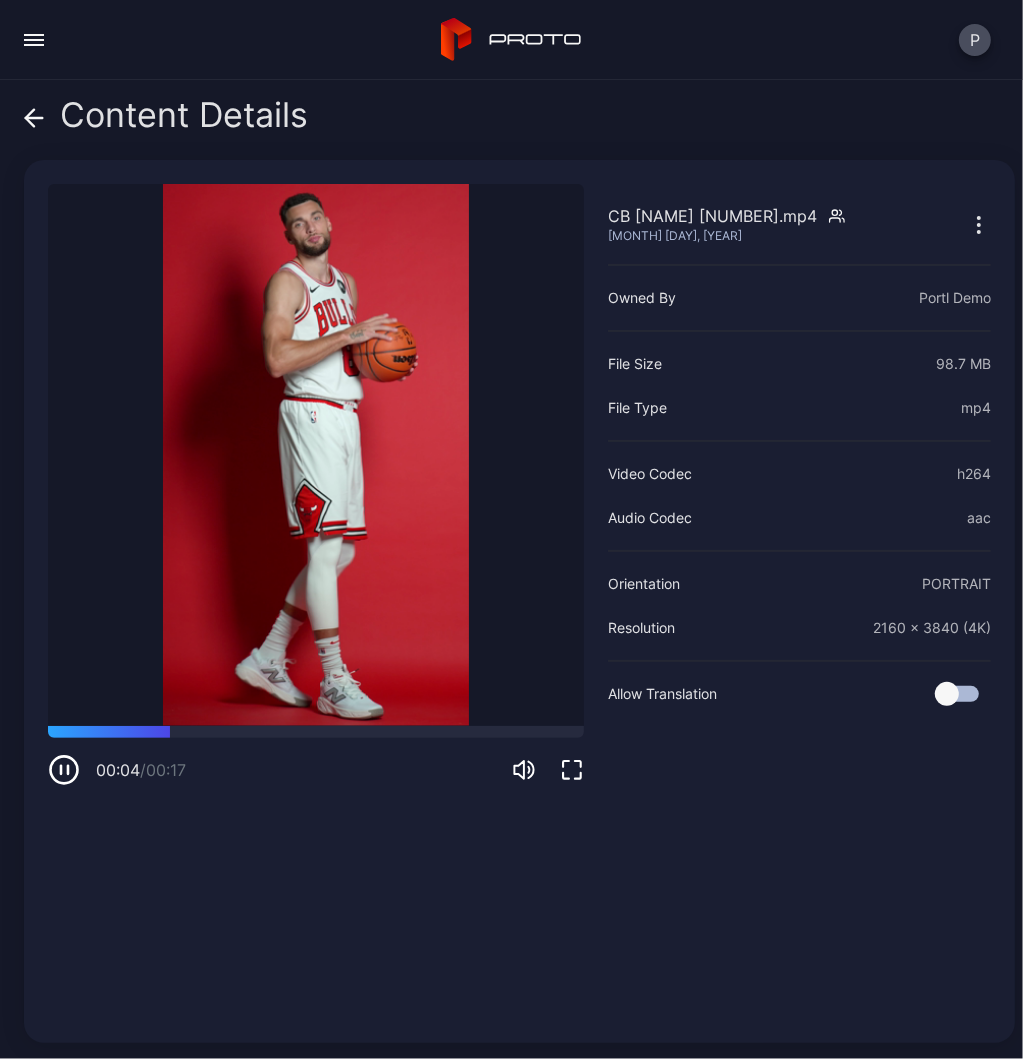 click 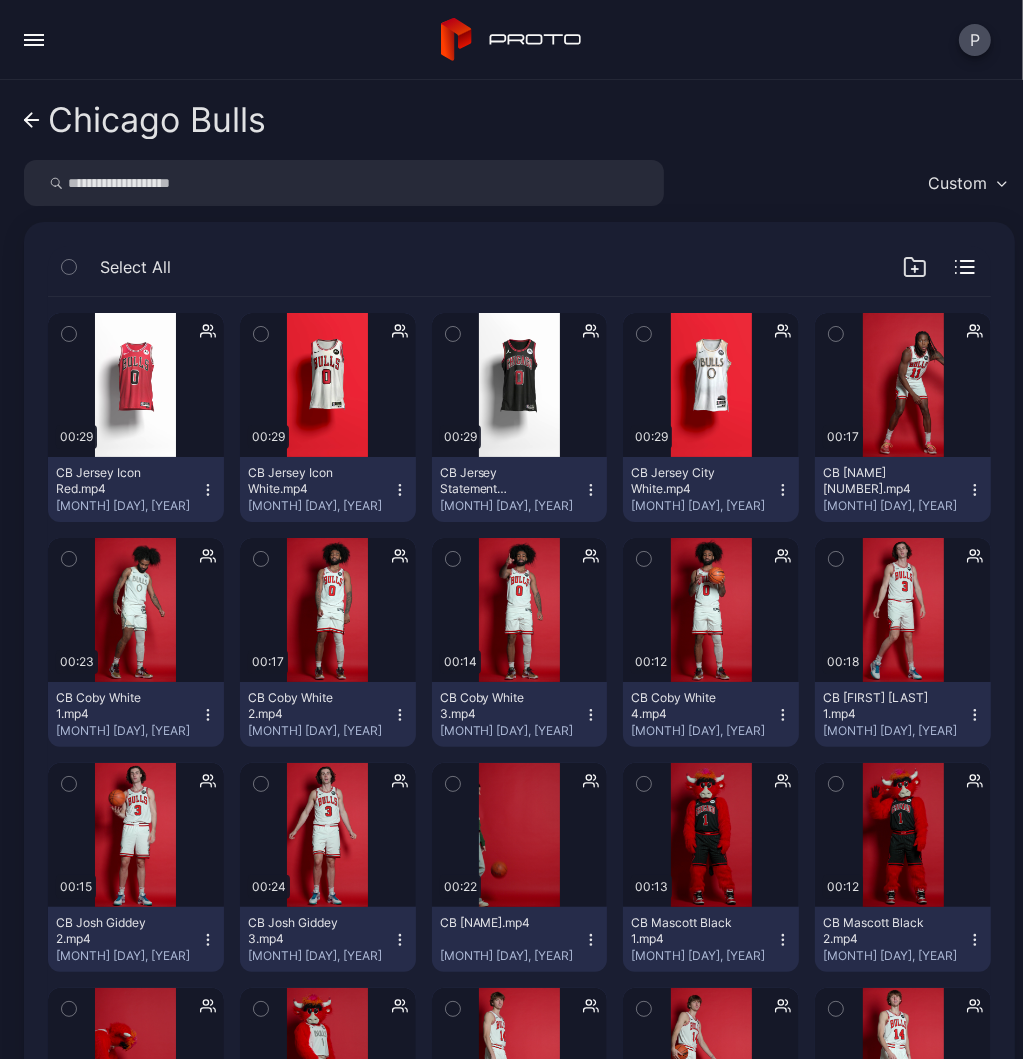 scroll, scrollTop: 868, scrollLeft: 0, axis: vertical 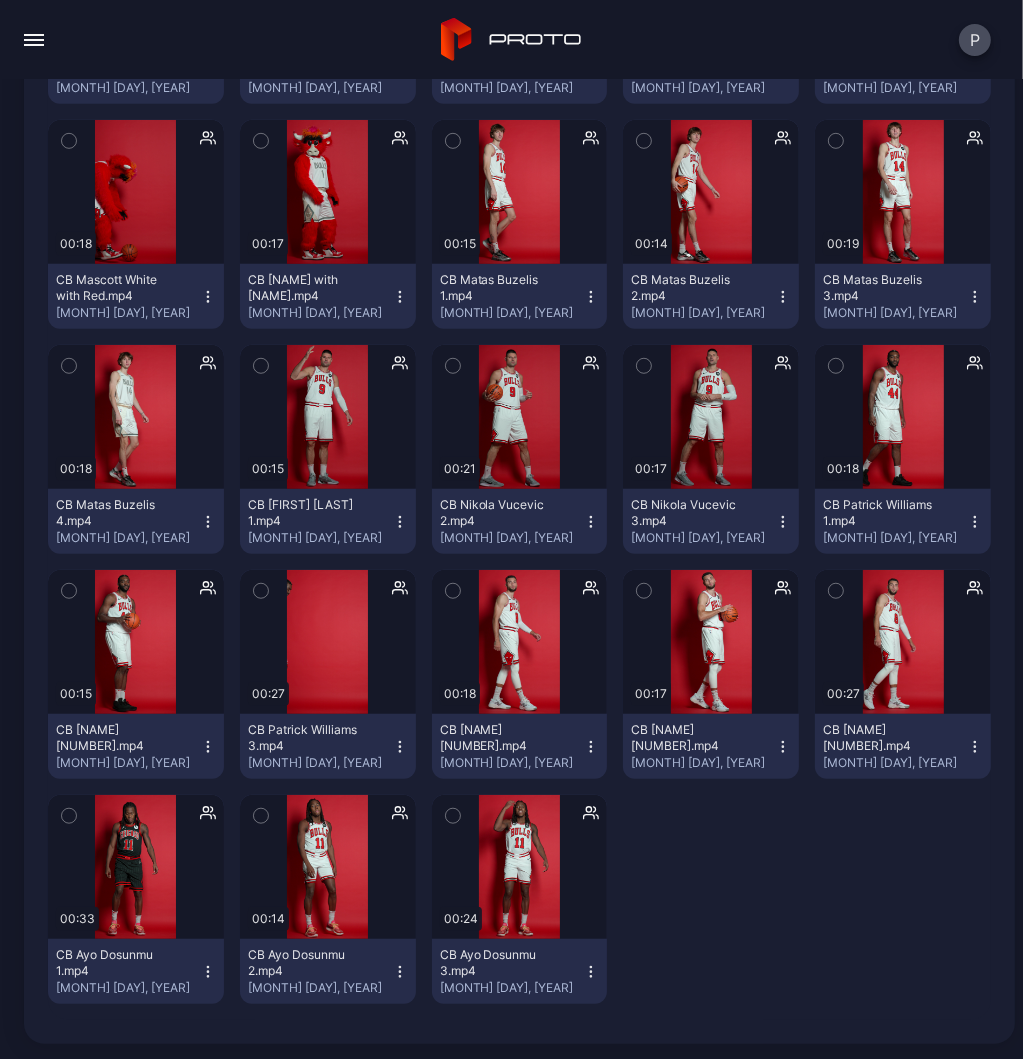 drag, startPoint x: 33, startPoint y: 85, endPoint x: 38, endPoint y: 74, distance: 12.083046 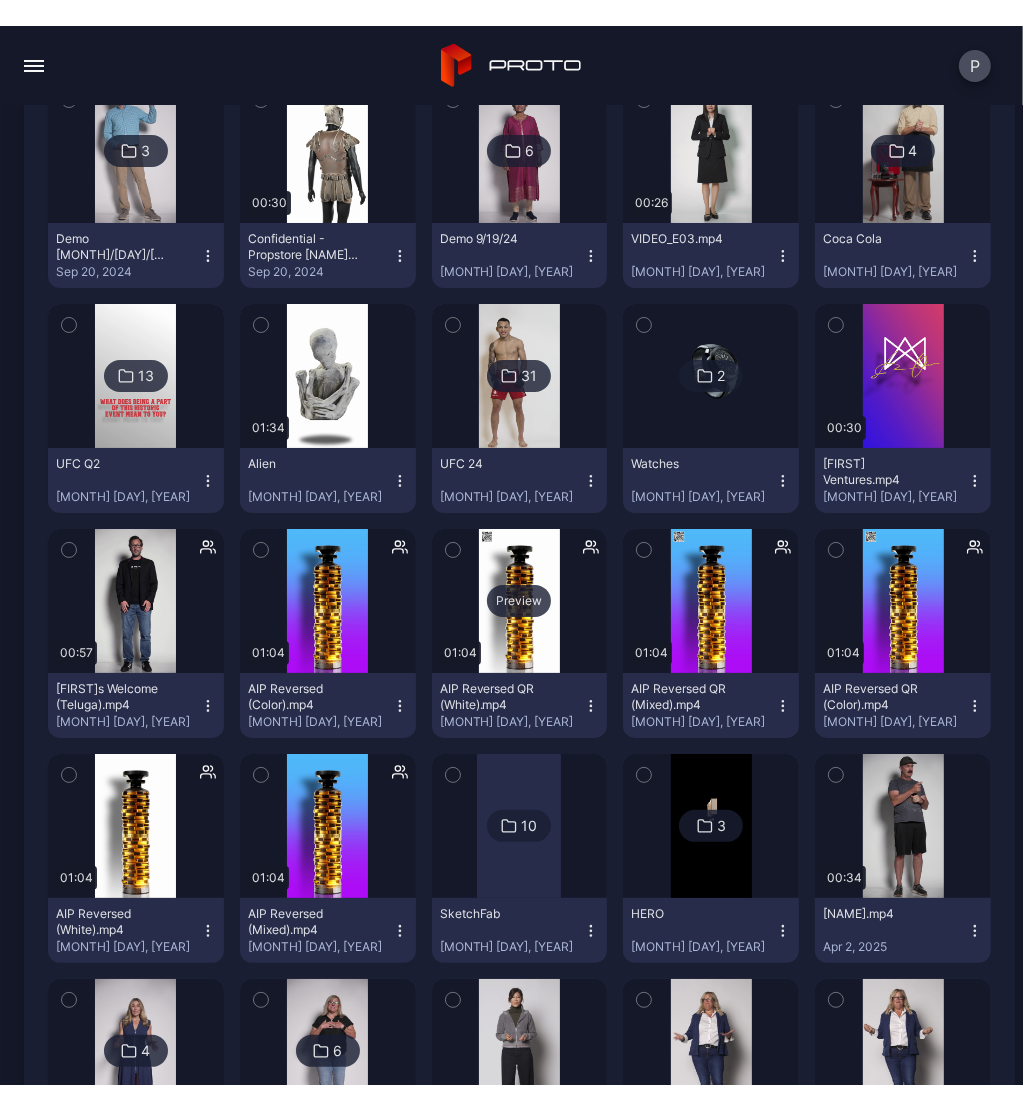 scroll, scrollTop: 10357, scrollLeft: 0, axis: vertical 